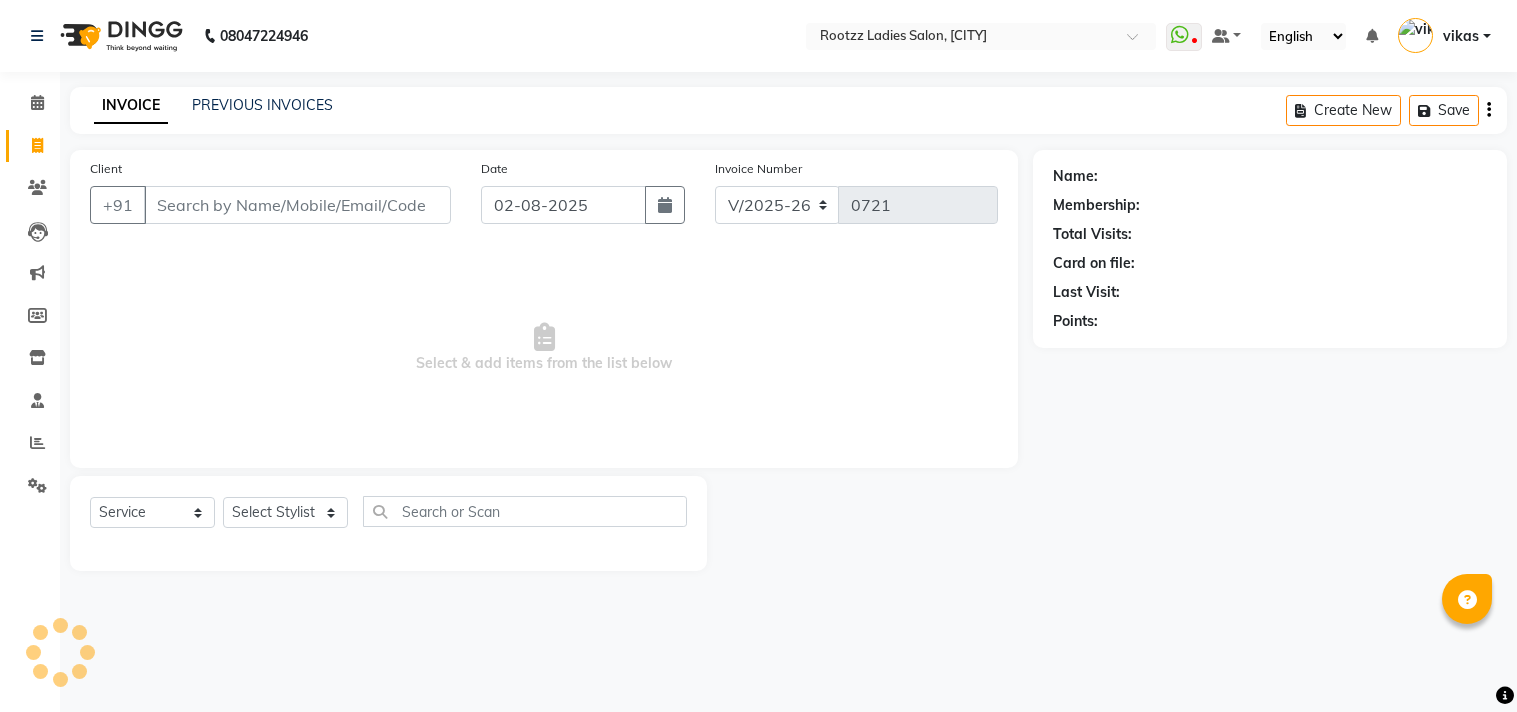 select on "76" 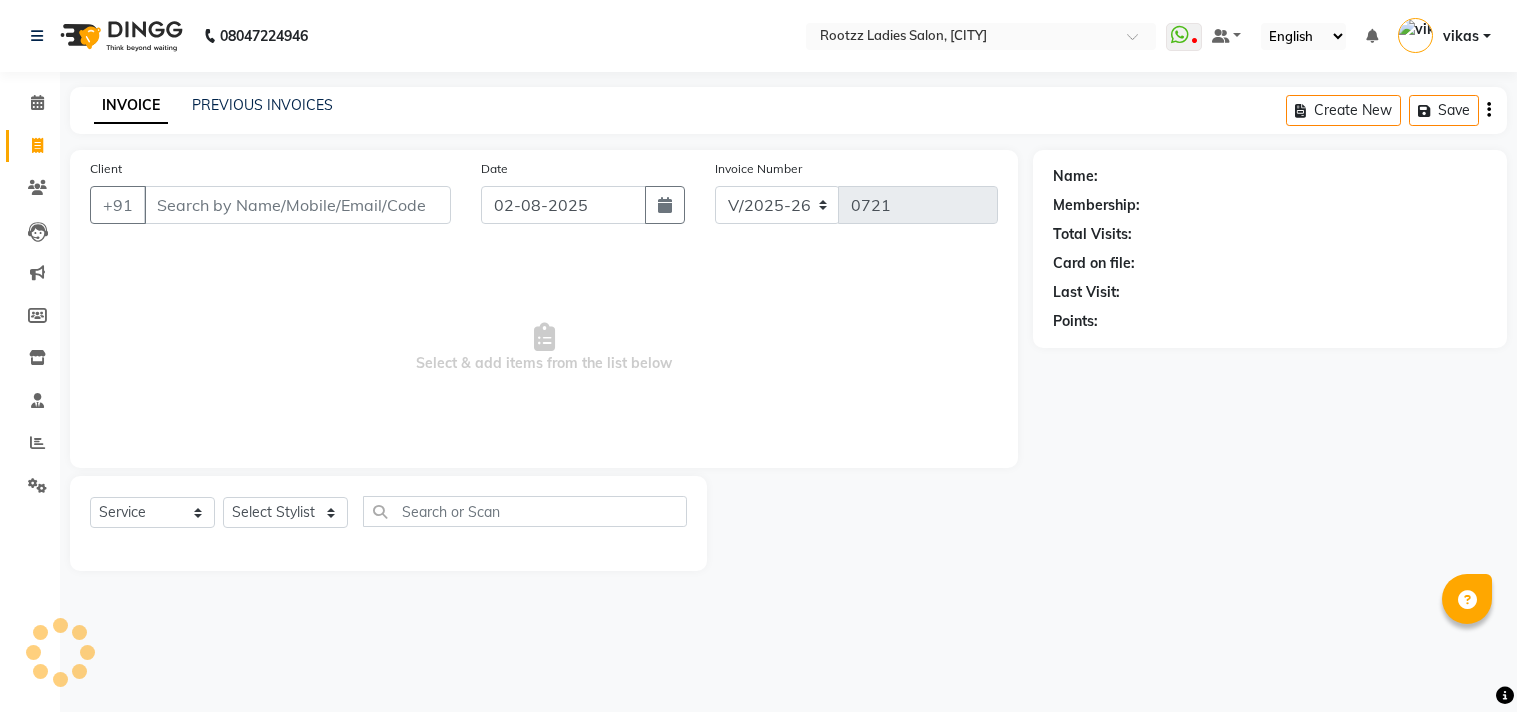 select on "service" 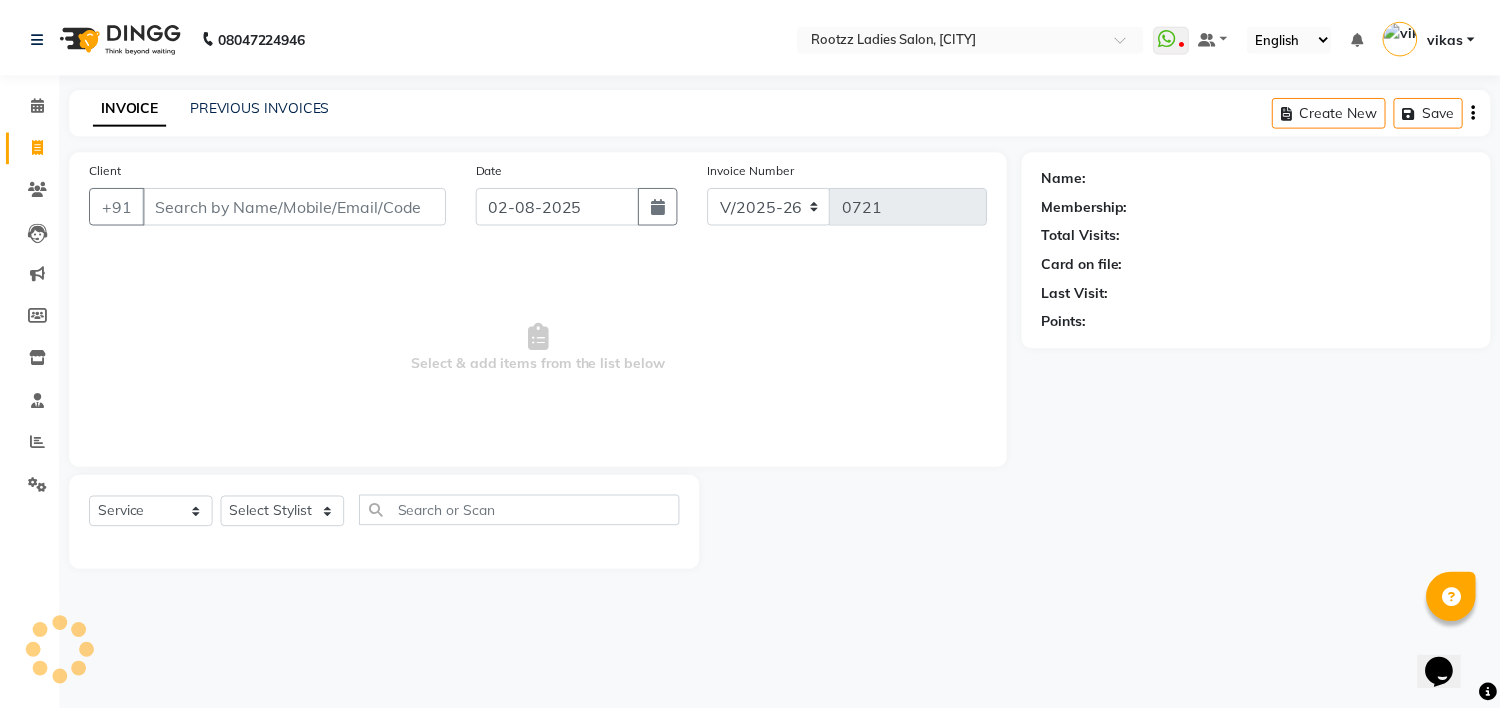 scroll, scrollTop: 0, scrollLeft: 0, axis: both 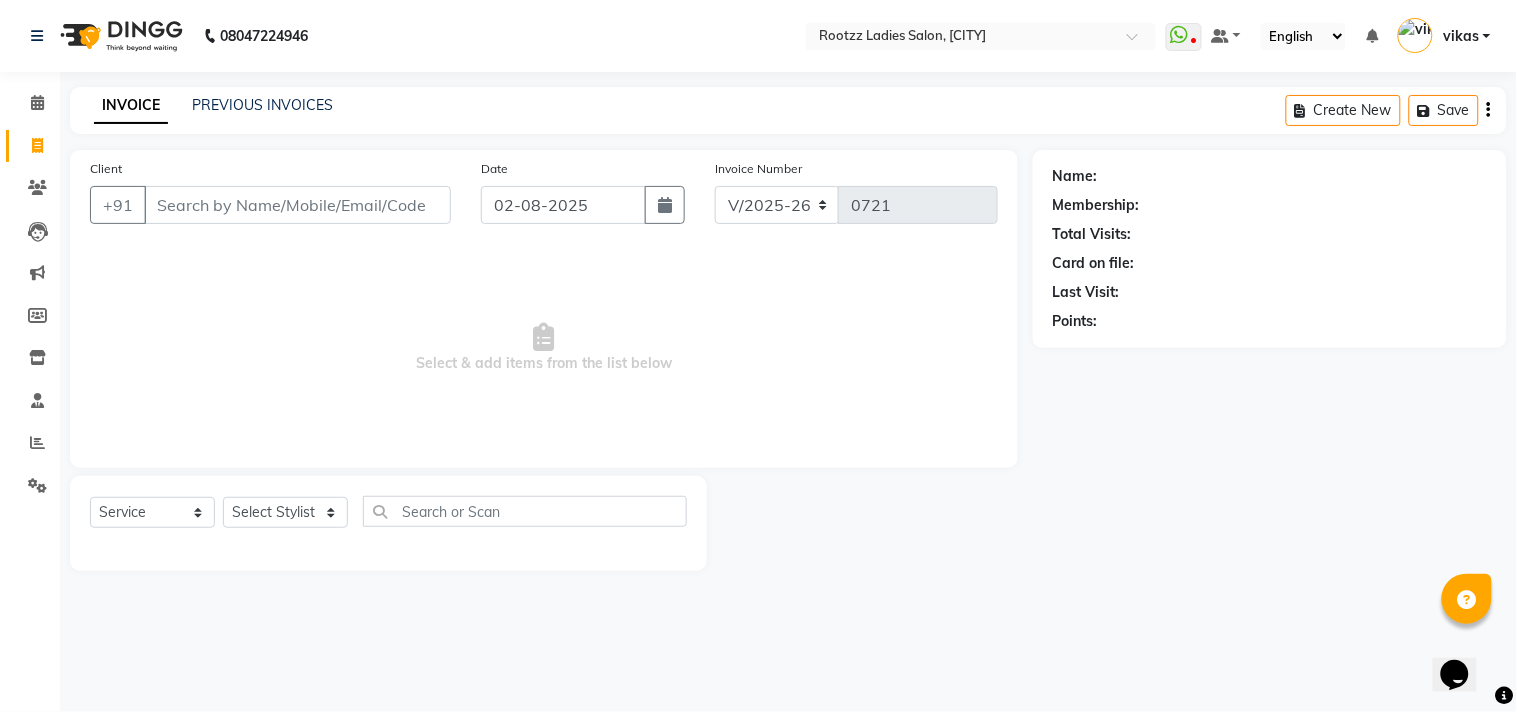 click on "Select Stylist [FIRST] [FIRST] [FIRST] [FIRST] [FIRST] [FIRST] [FIRST] [FIRST]" 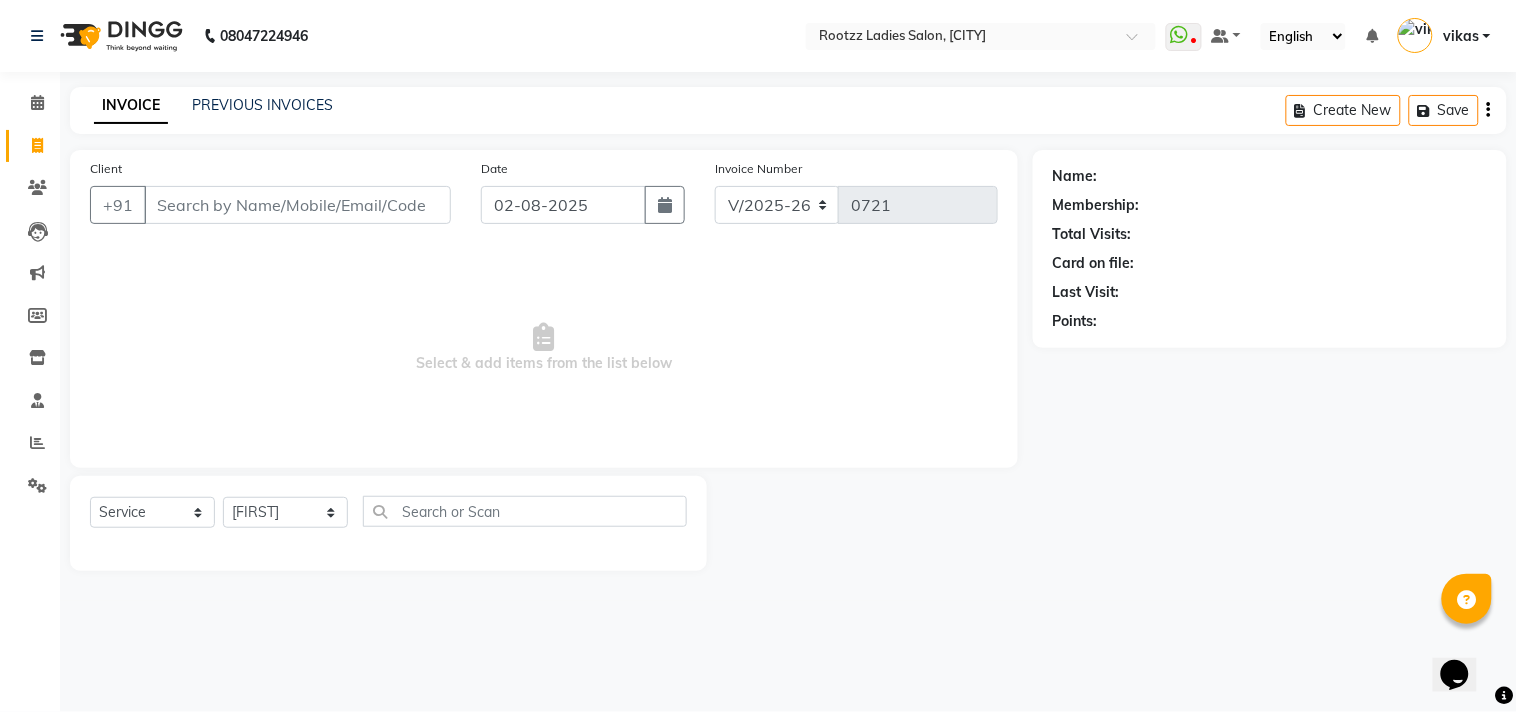 click on "Select Stylist [FIRST] [FIRST] [FIRST] [FIRST] [FIRST] [FIRST] [FIRST] [FIRST]" 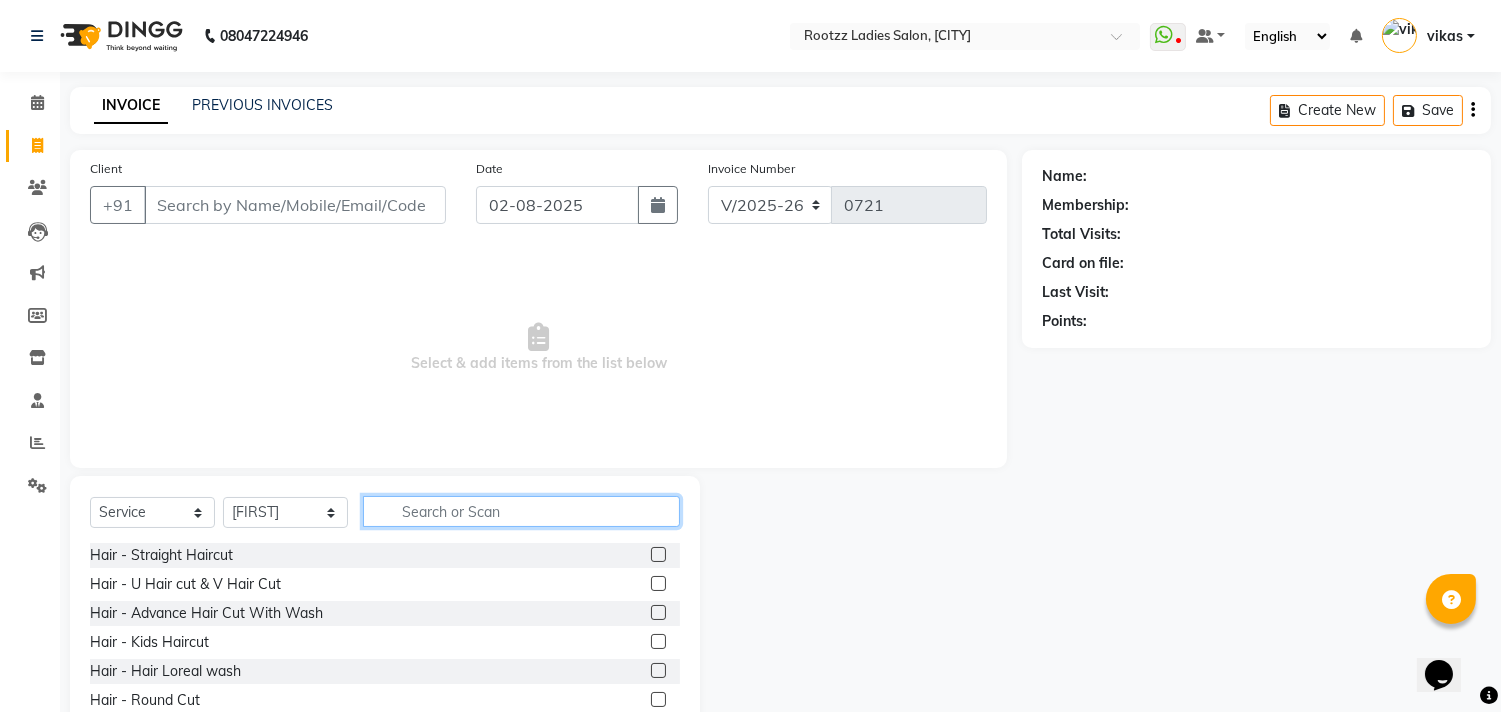 click 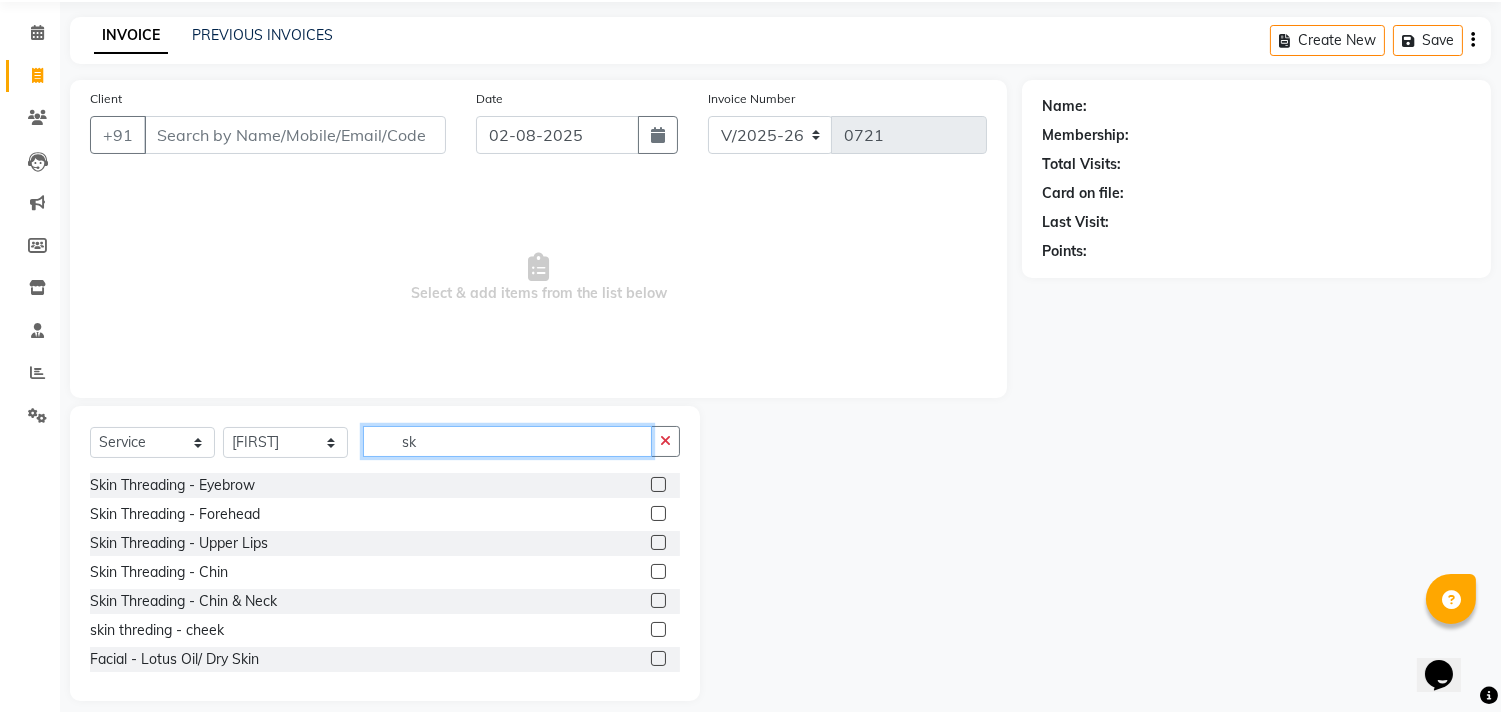 scroll, scrollTop: 88, scrollLeft: 0, axis: vertical 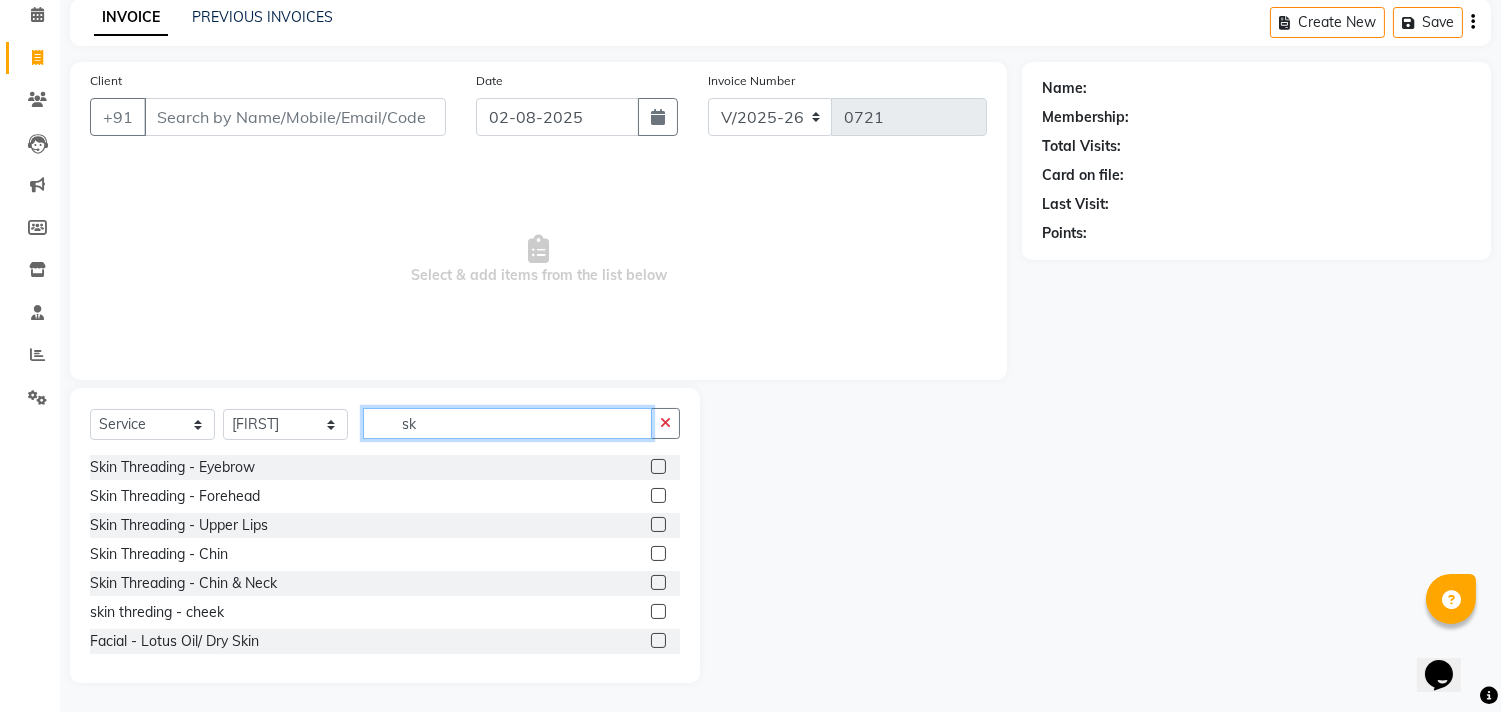 type on "sk" 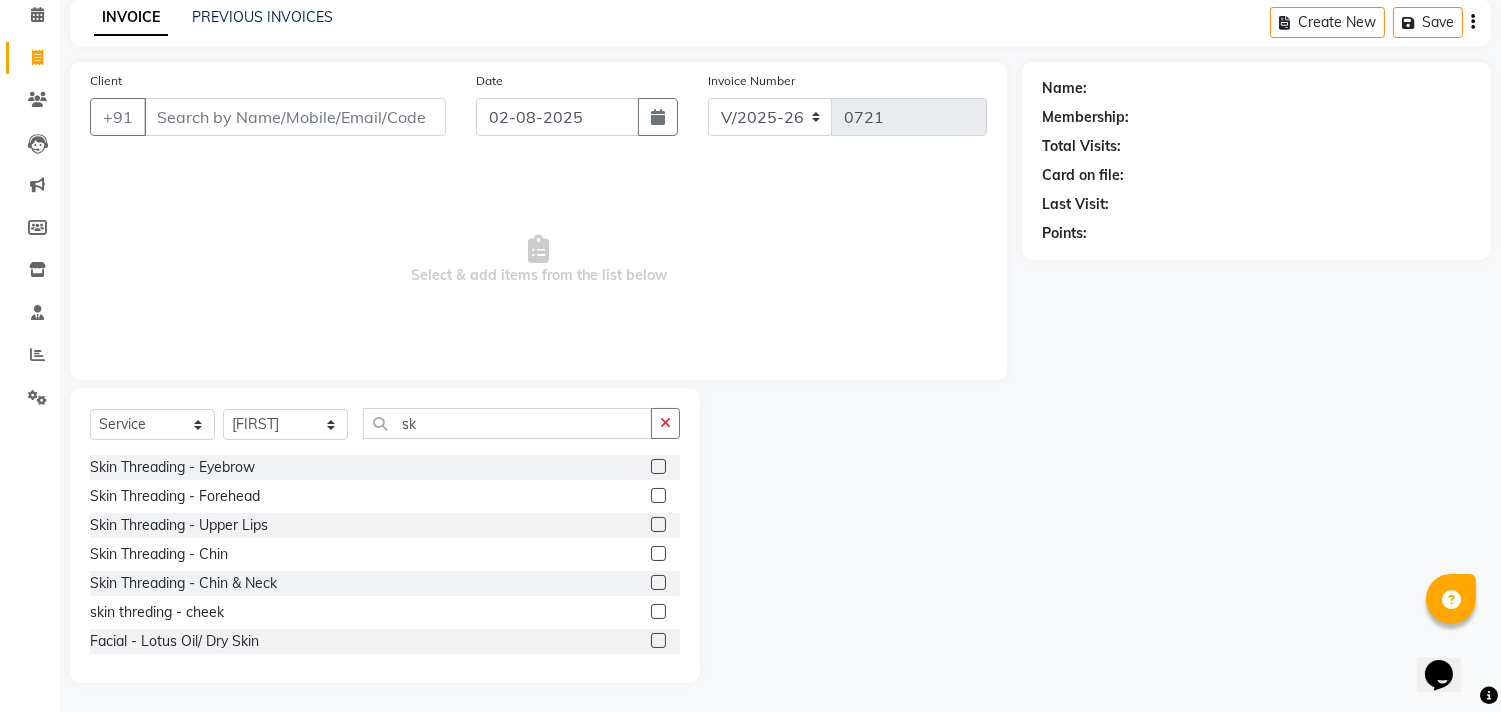 click on "Select & add items from the list below" at bounding box center (538, 260) 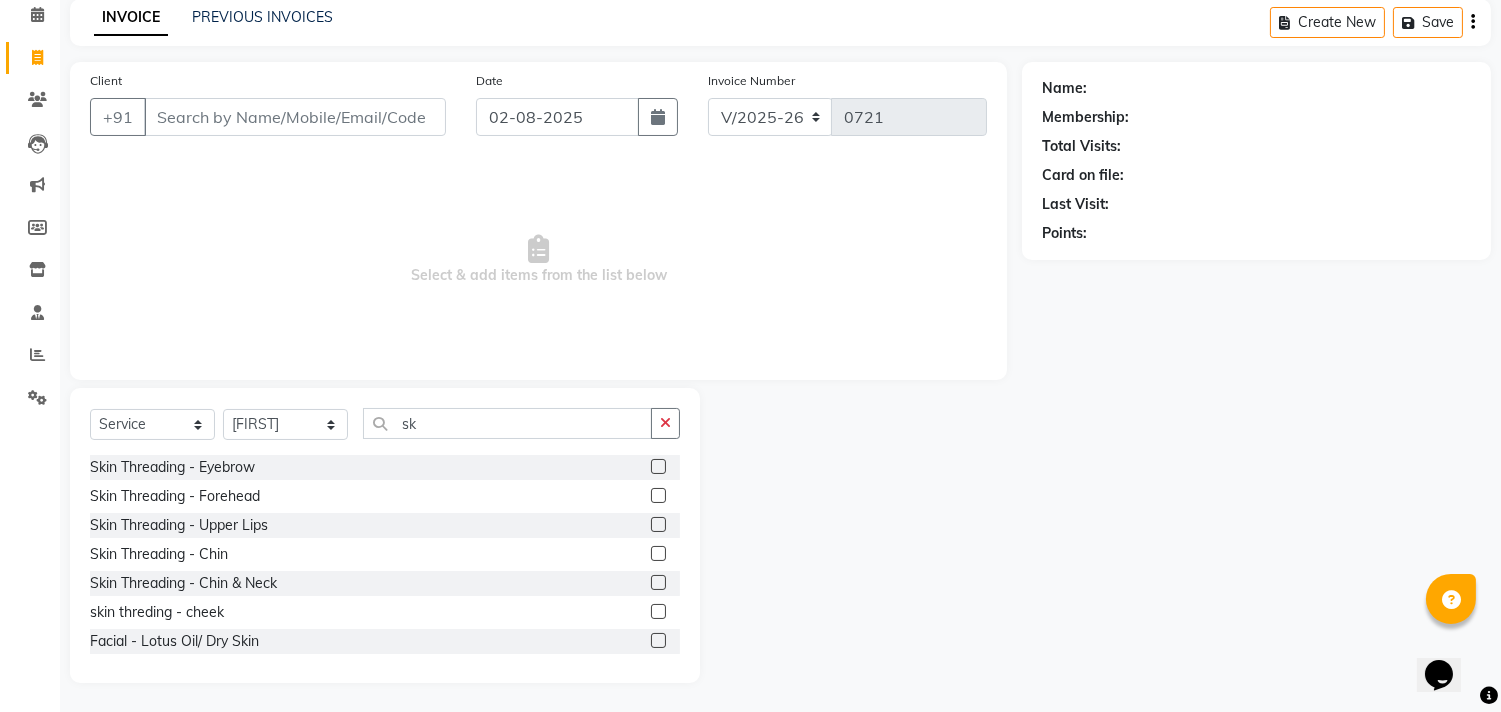 click 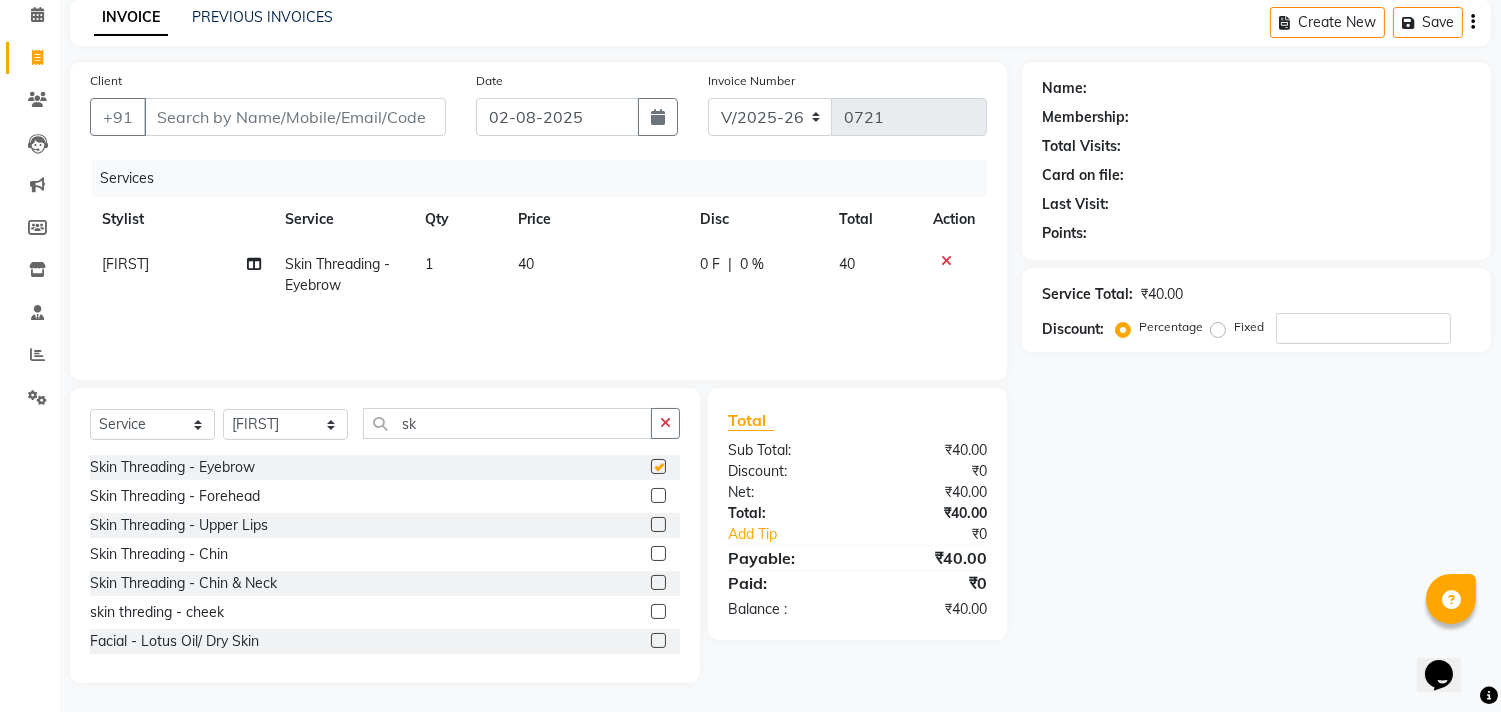 click 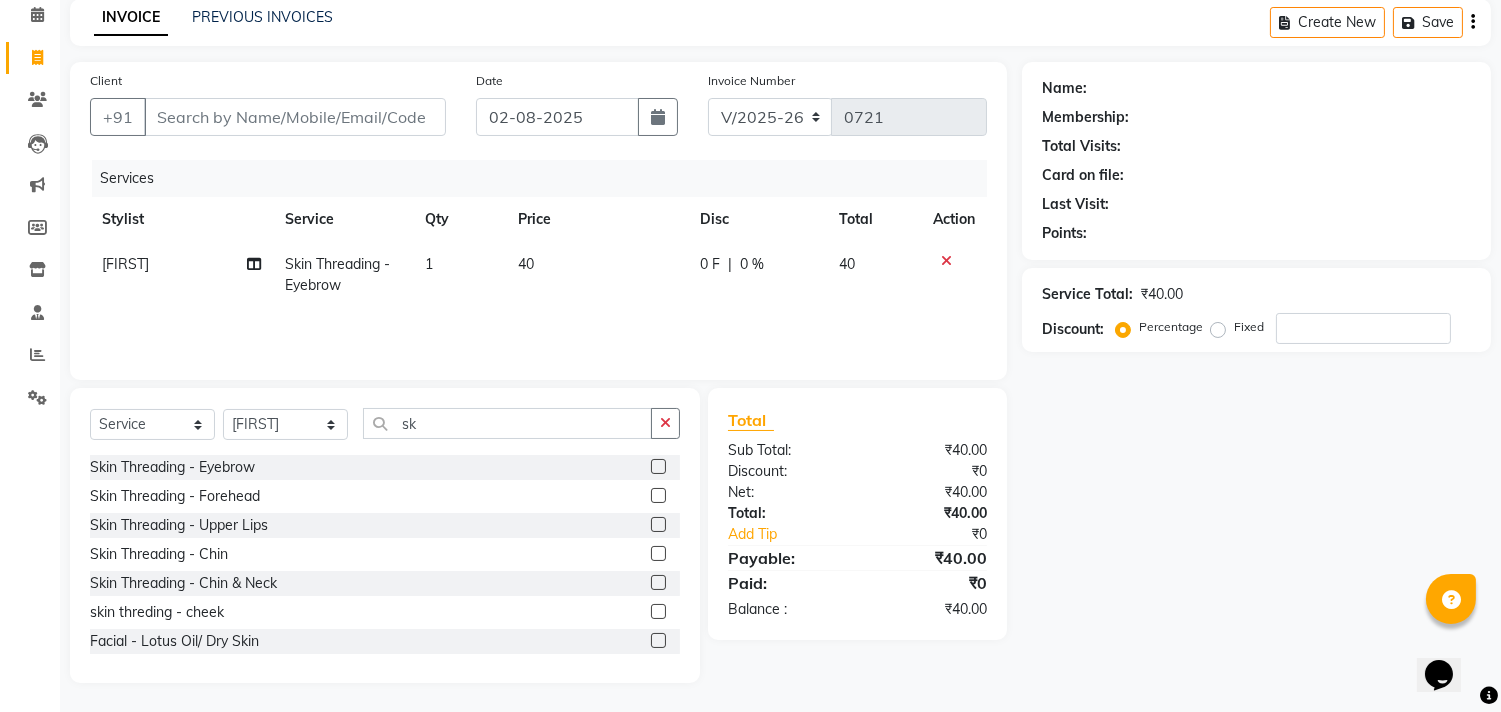 click 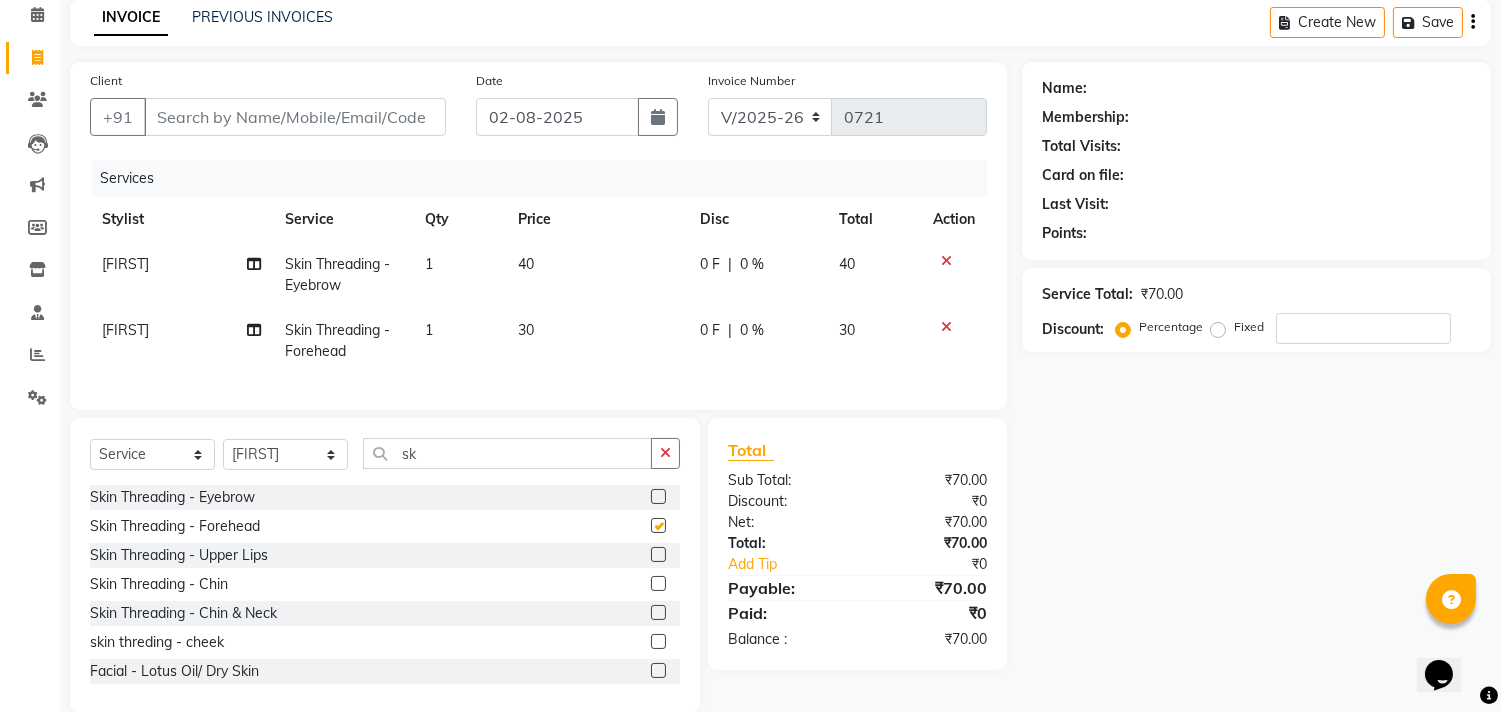 checkbox on "false" 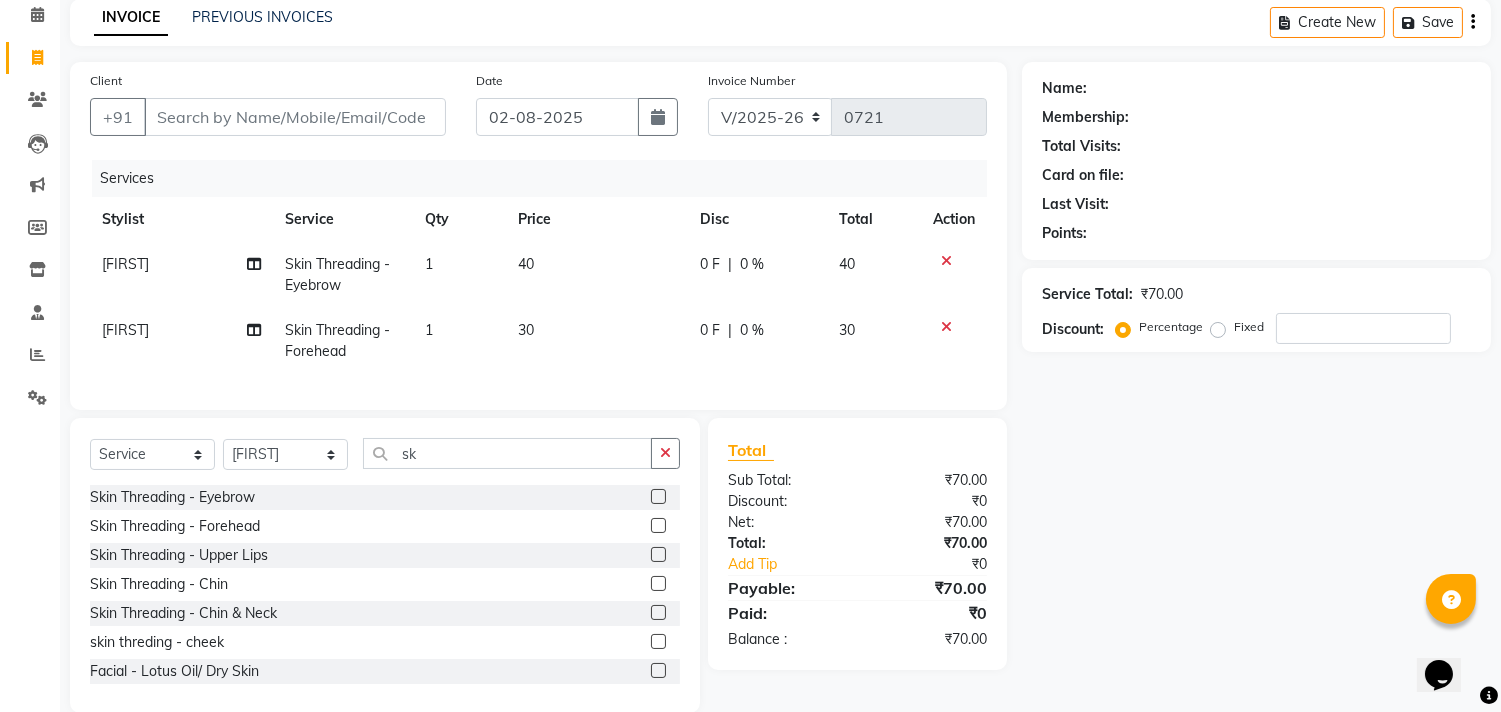 click 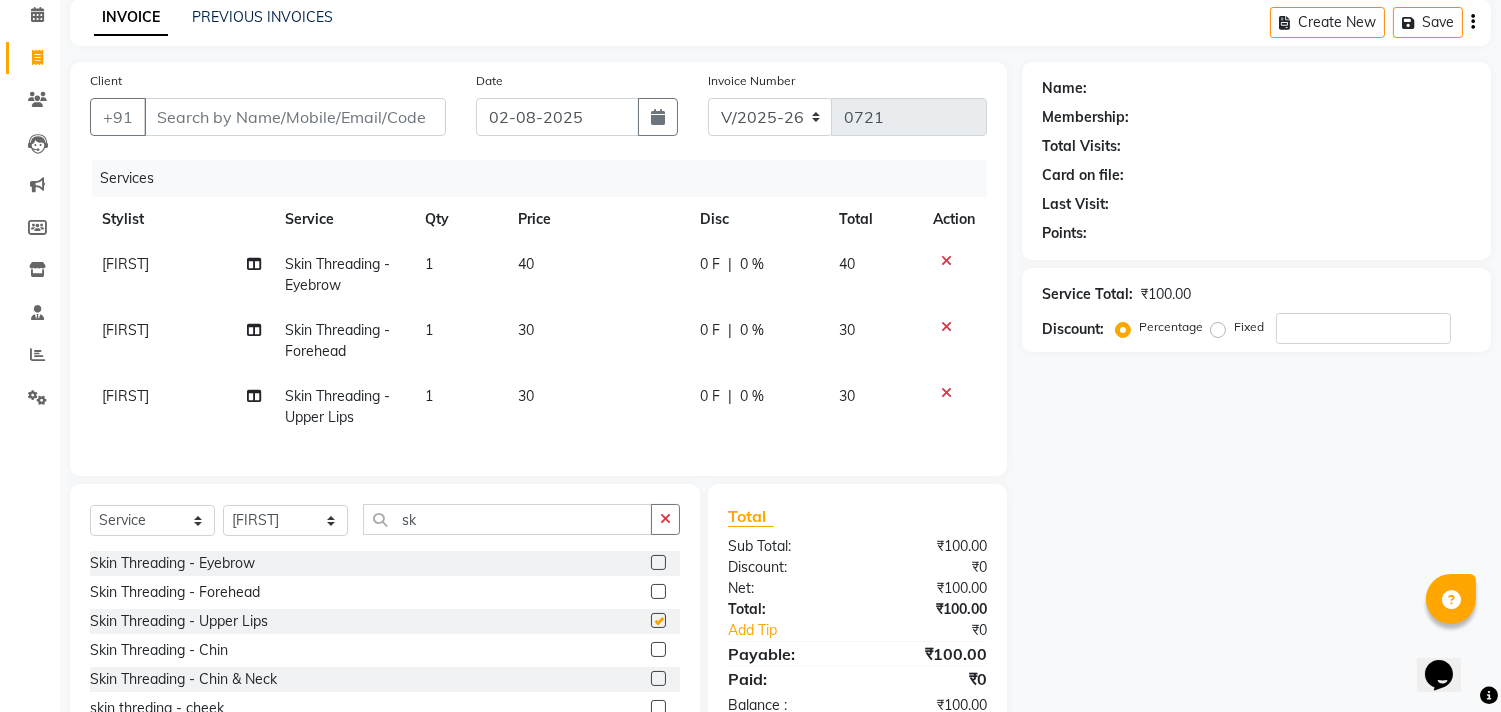 checkbox on "false" 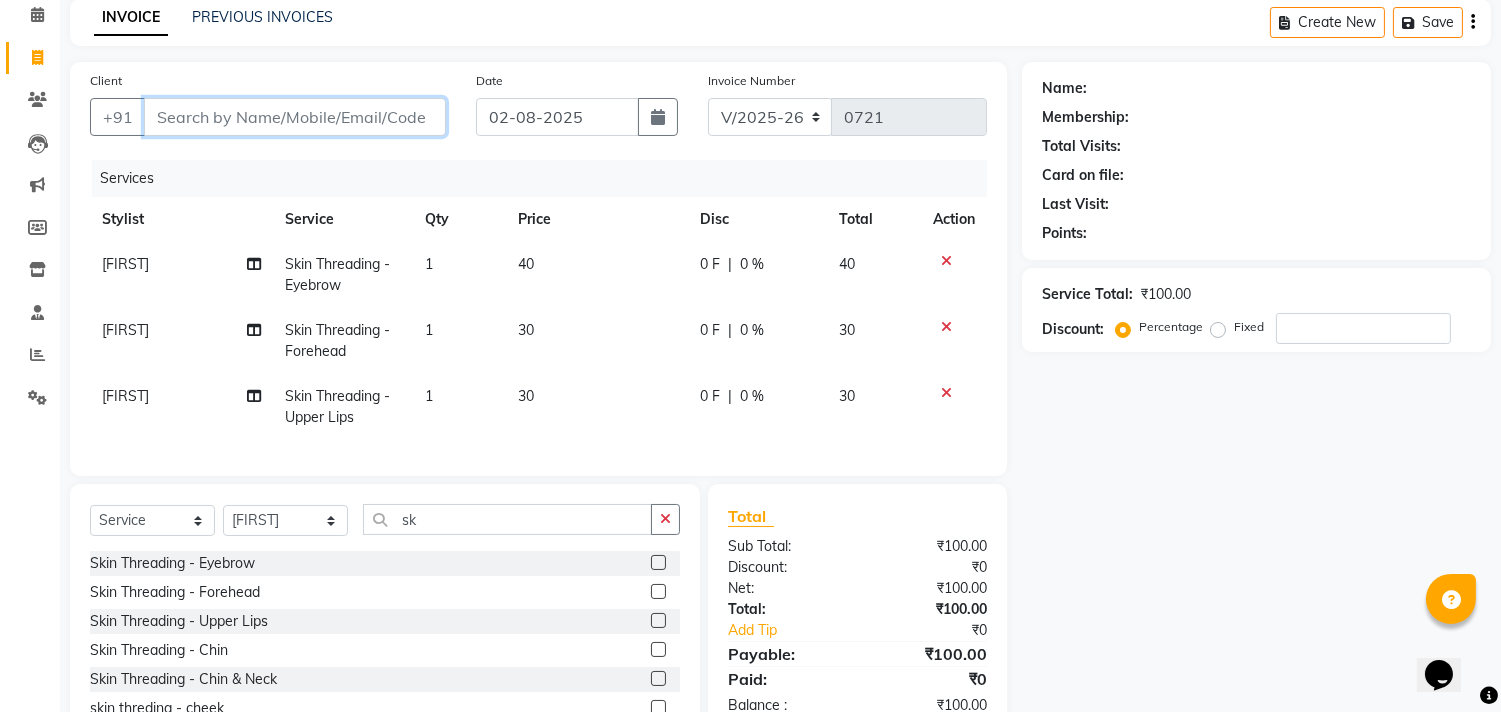 type on "k" 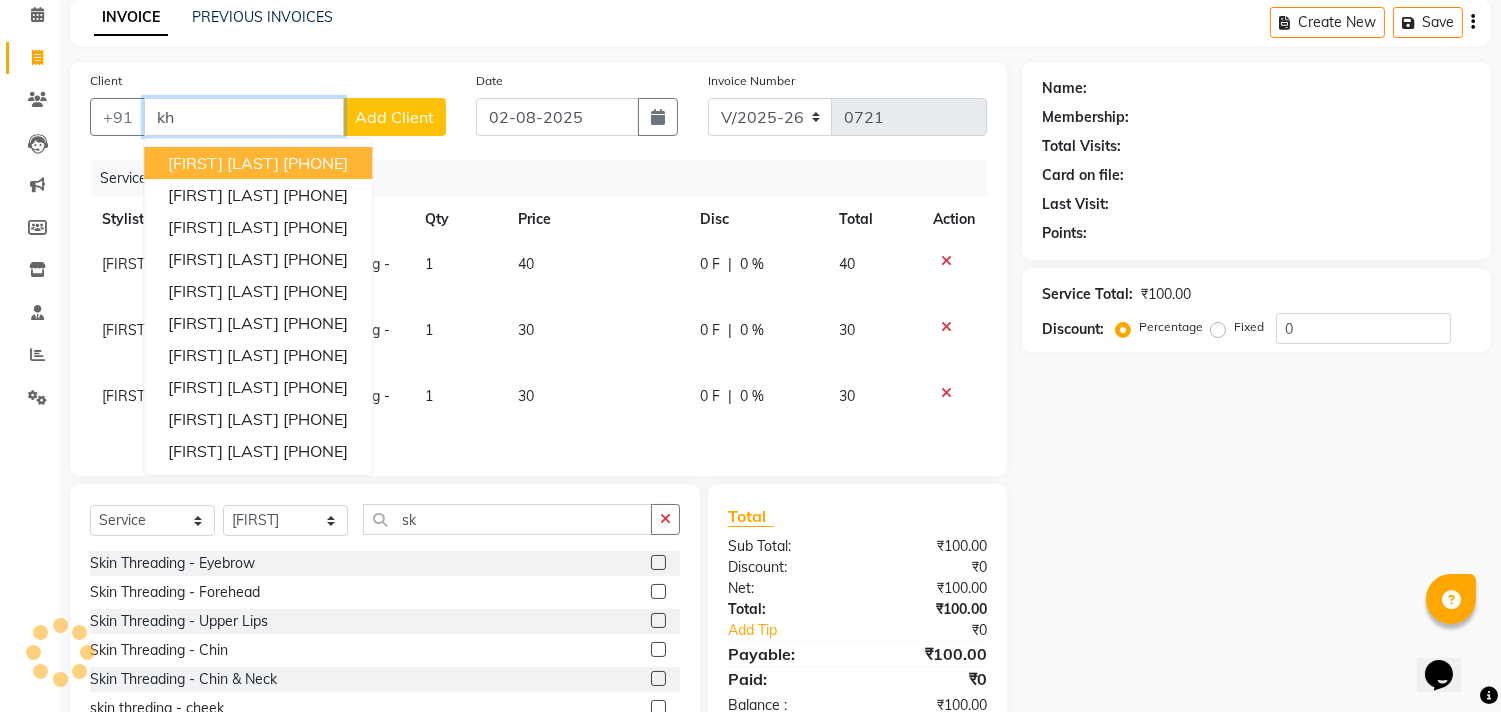 type on "k" 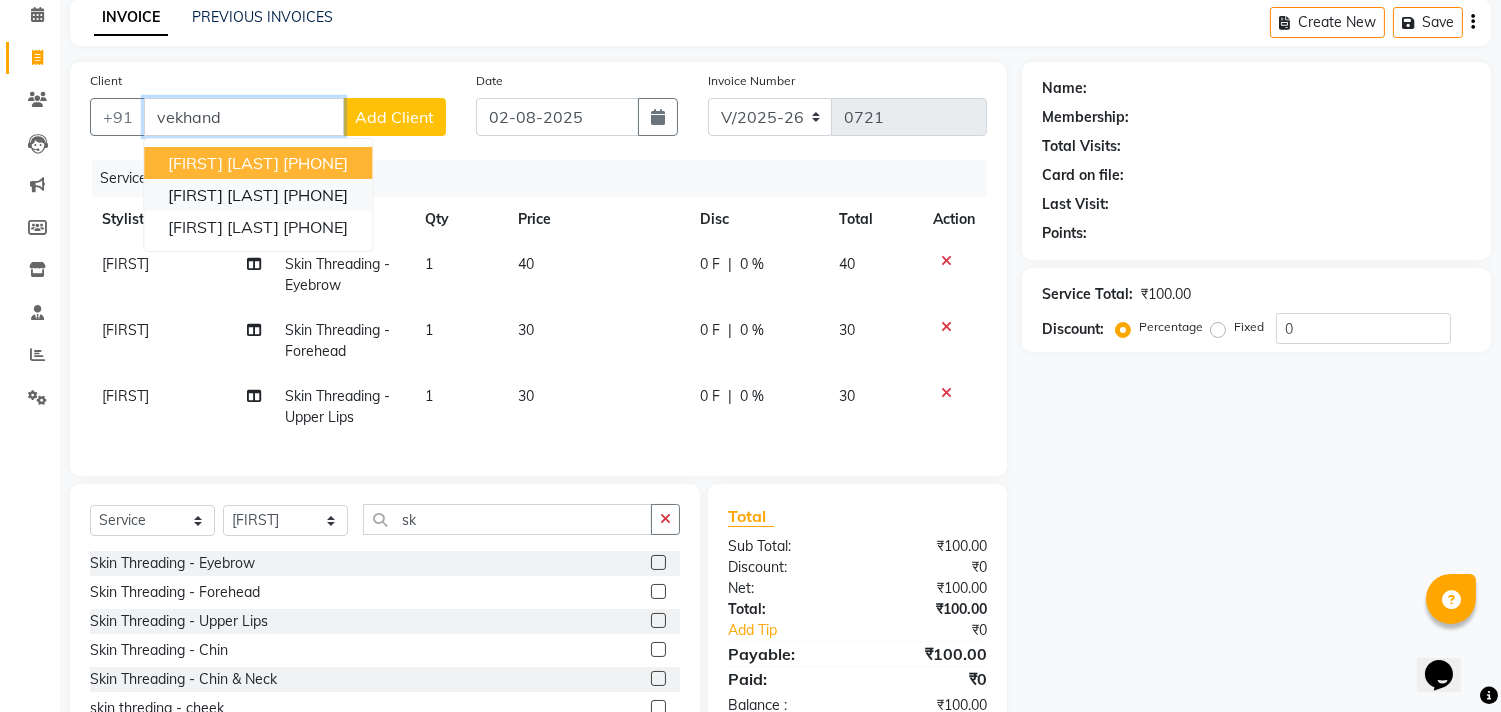 click on "[FIRST] [LAST]" at bounding box center [223, 195] 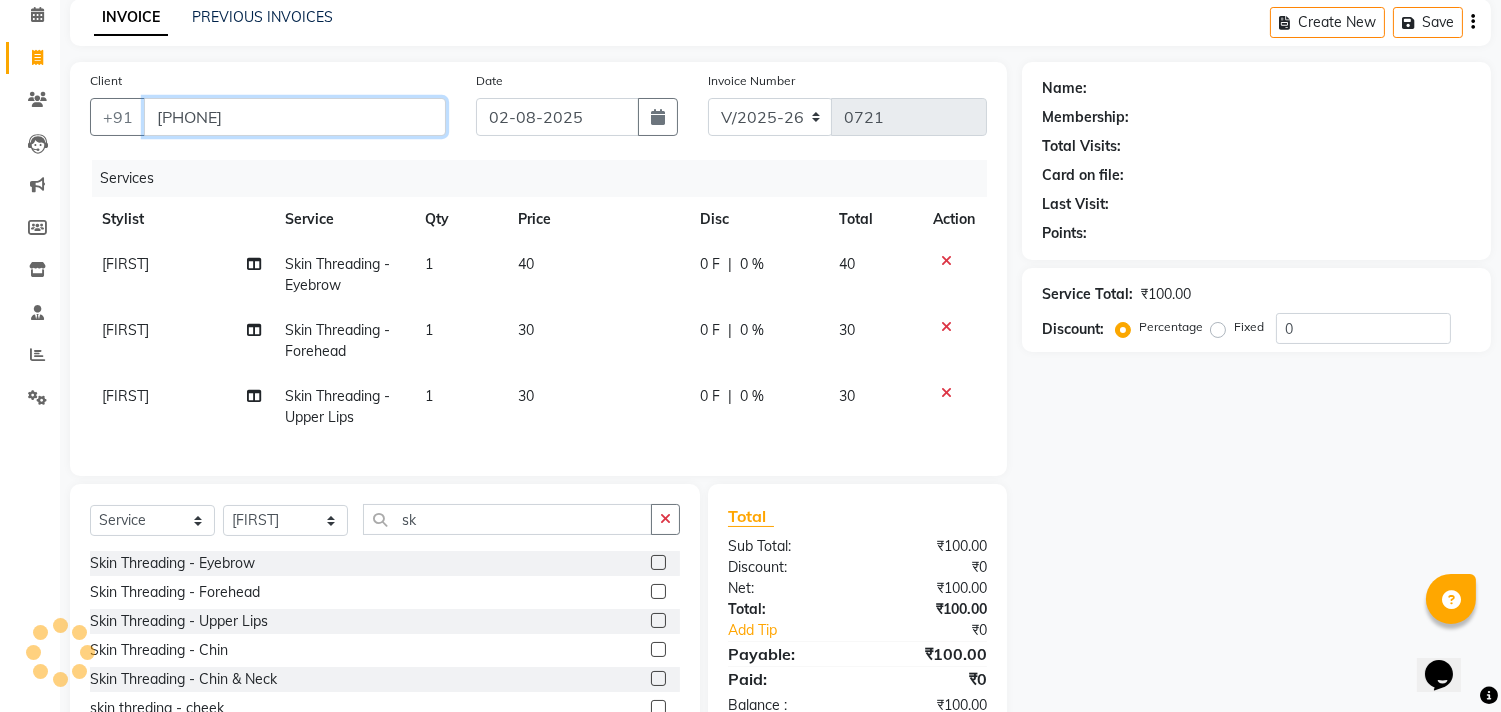 type on "[PHONE]" 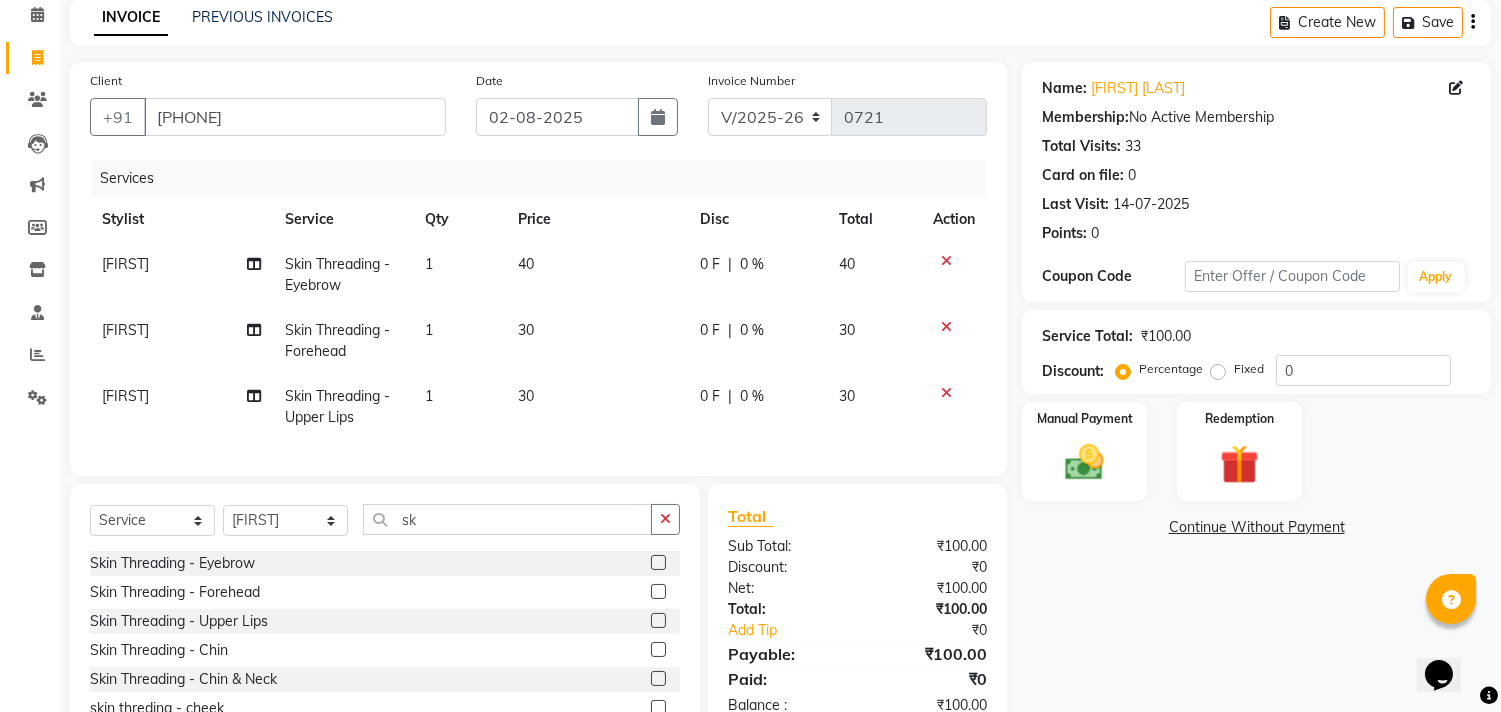 click on "Service Total:" 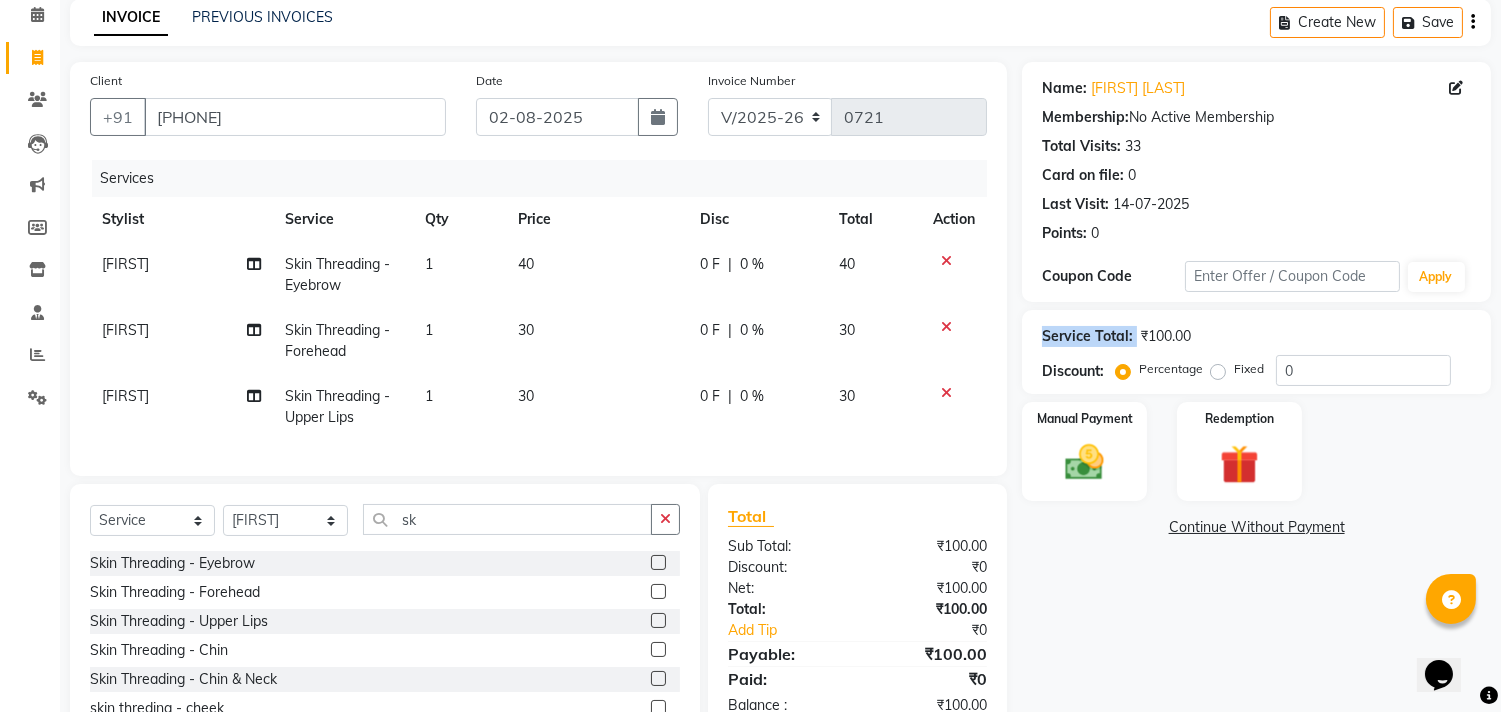 click on "Service Total:" 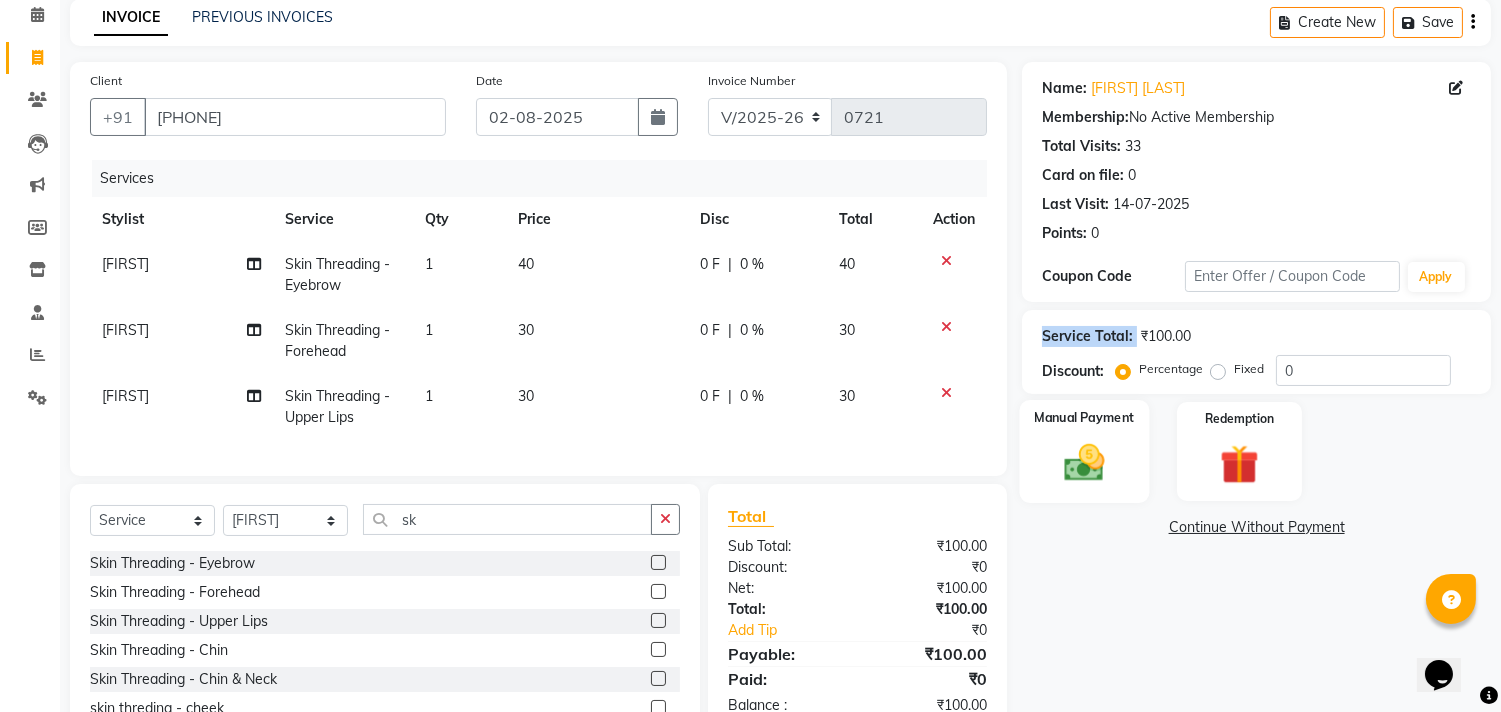 click 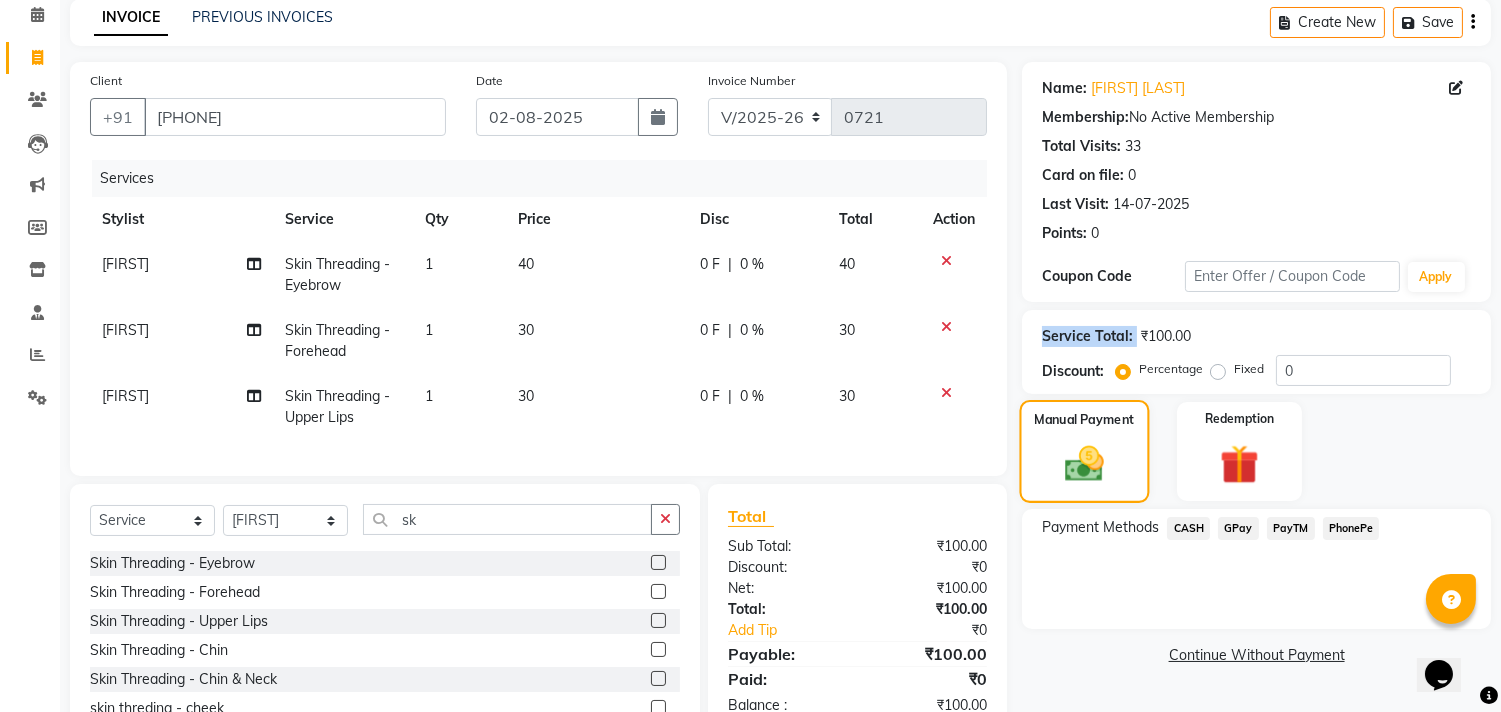 scroll, scrollTop: 72, scrollLeft: 0, axis: vertical 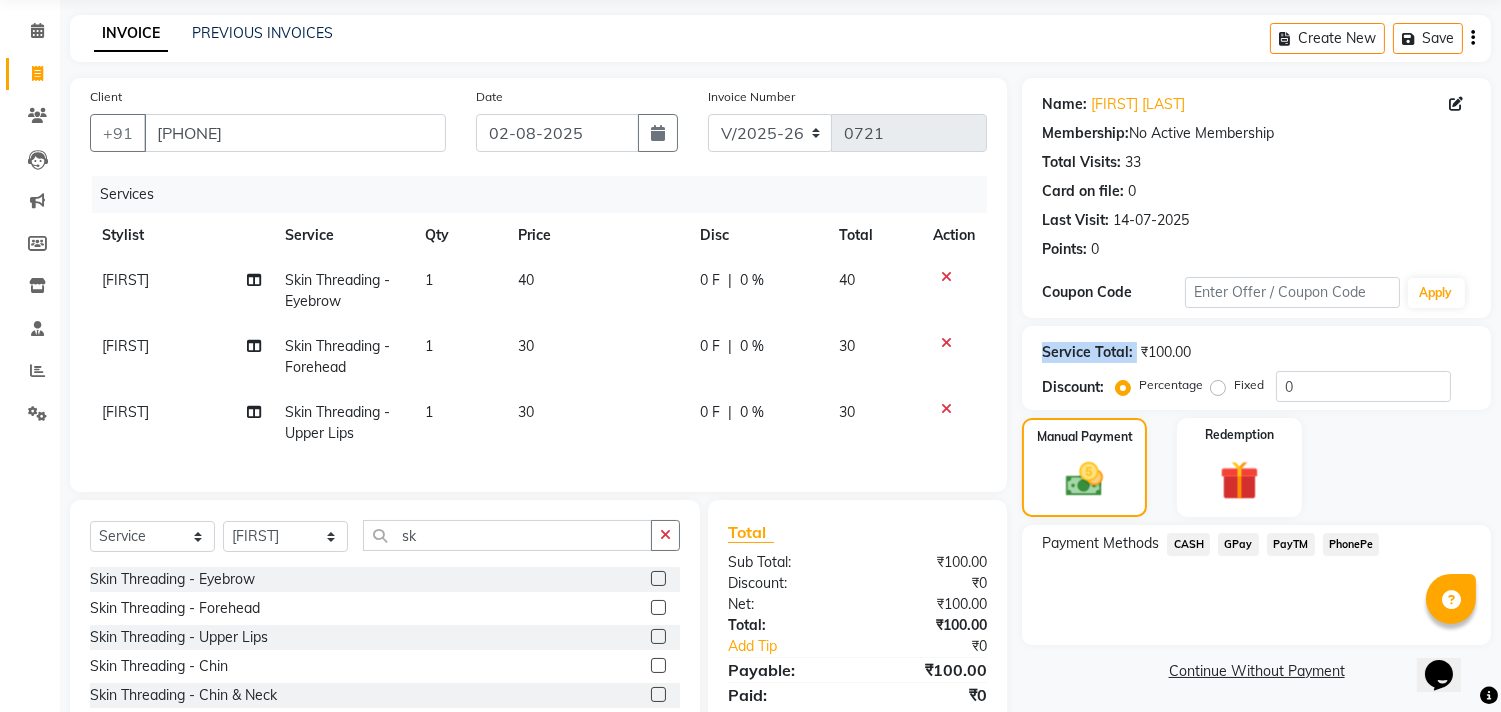 click on "CASH" 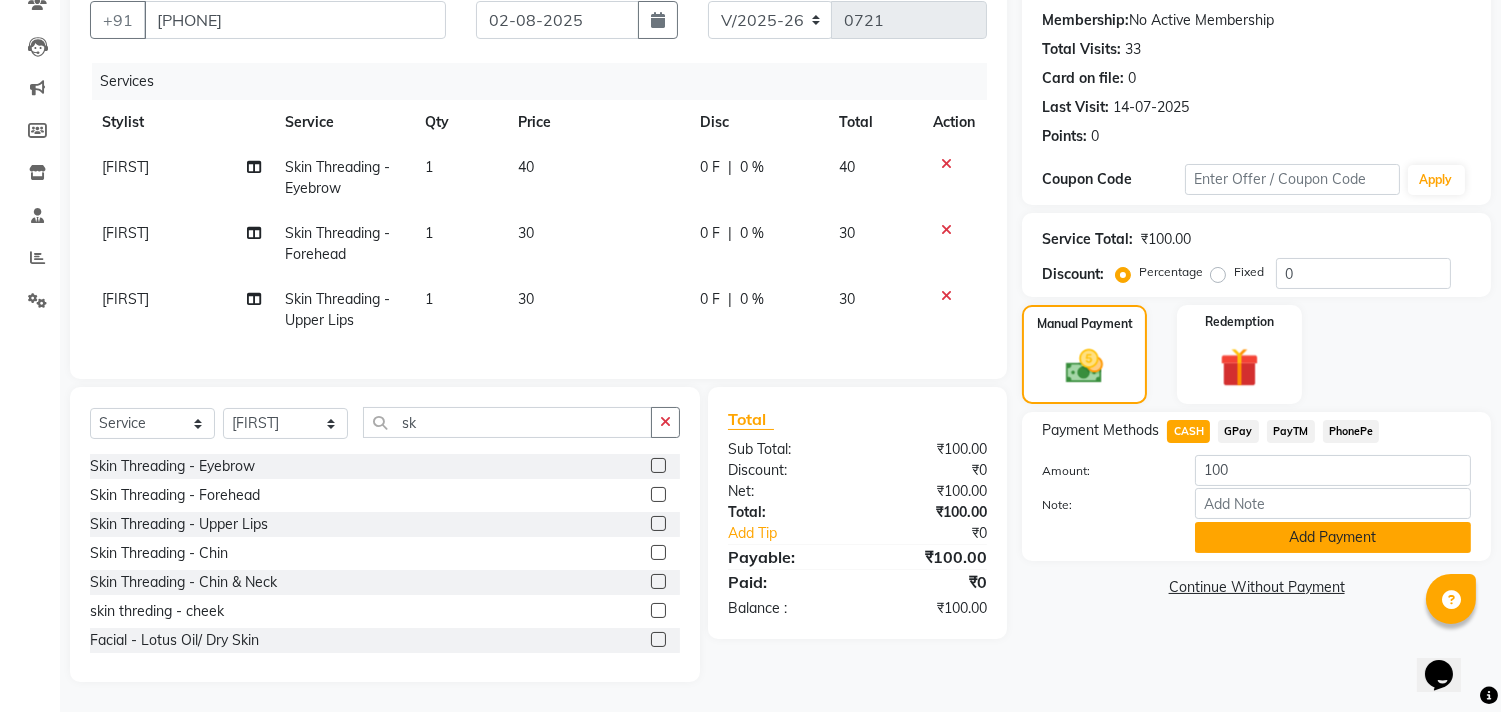 click on "Add Payment" 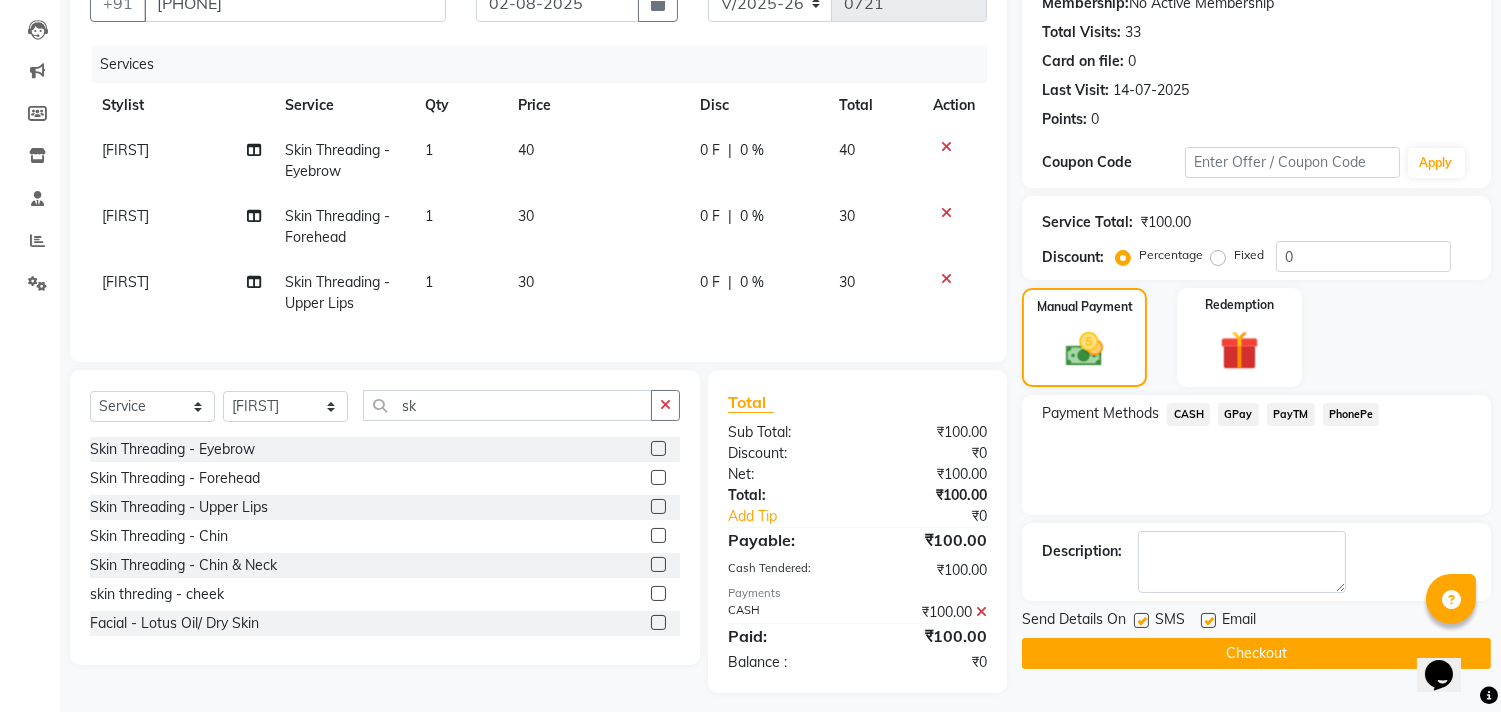 scroll, scrollTop: 230, scrollLeft: 0, axis: vertical 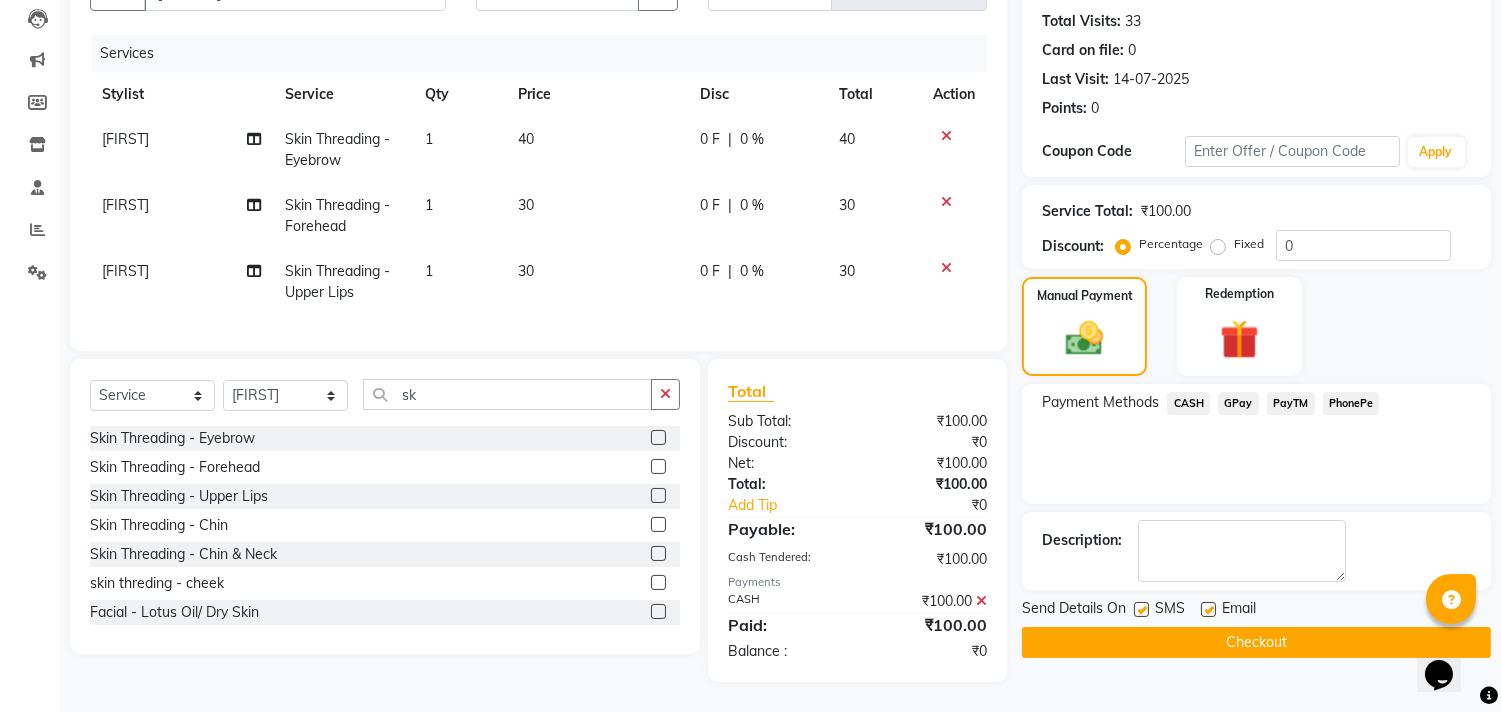 click on "Checkout" 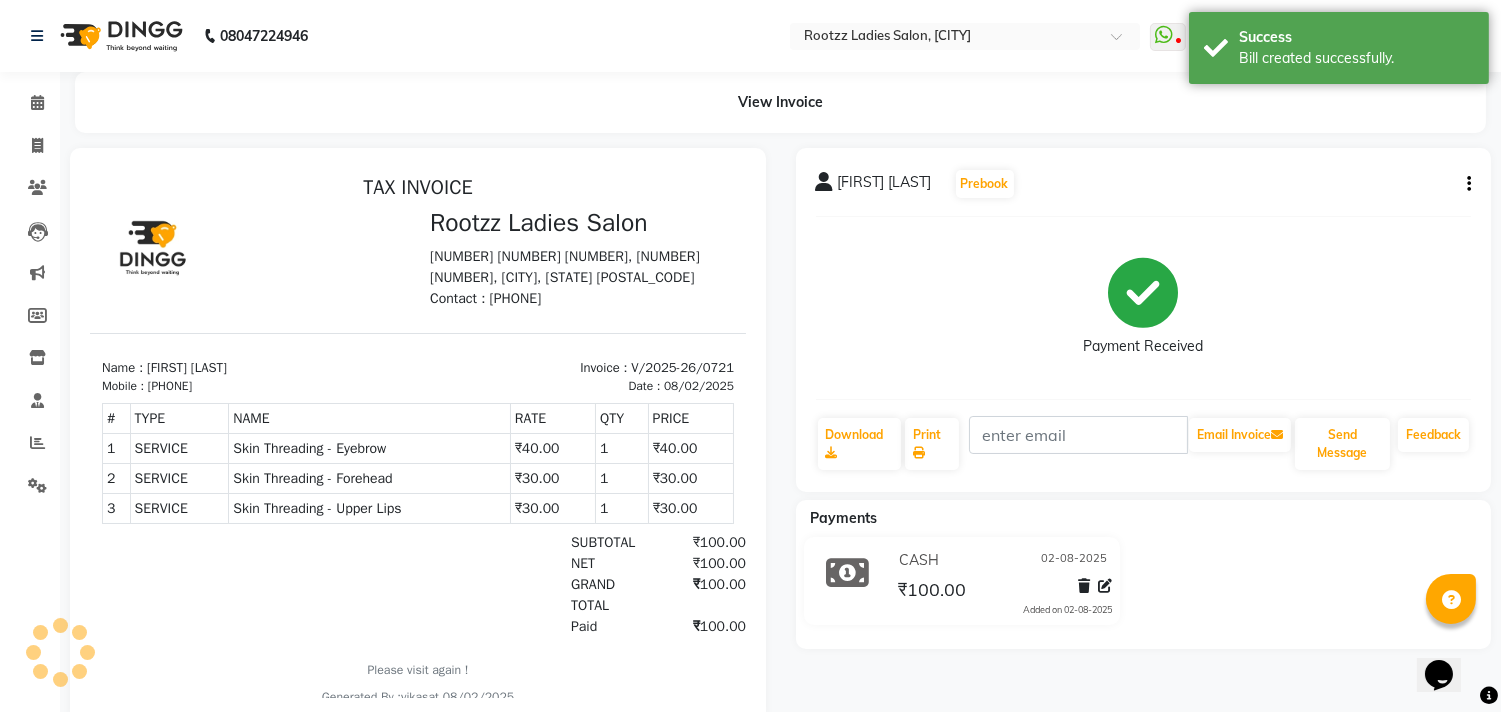 scroll, scrollTop: 0, scrollLeft: 0, axis: both 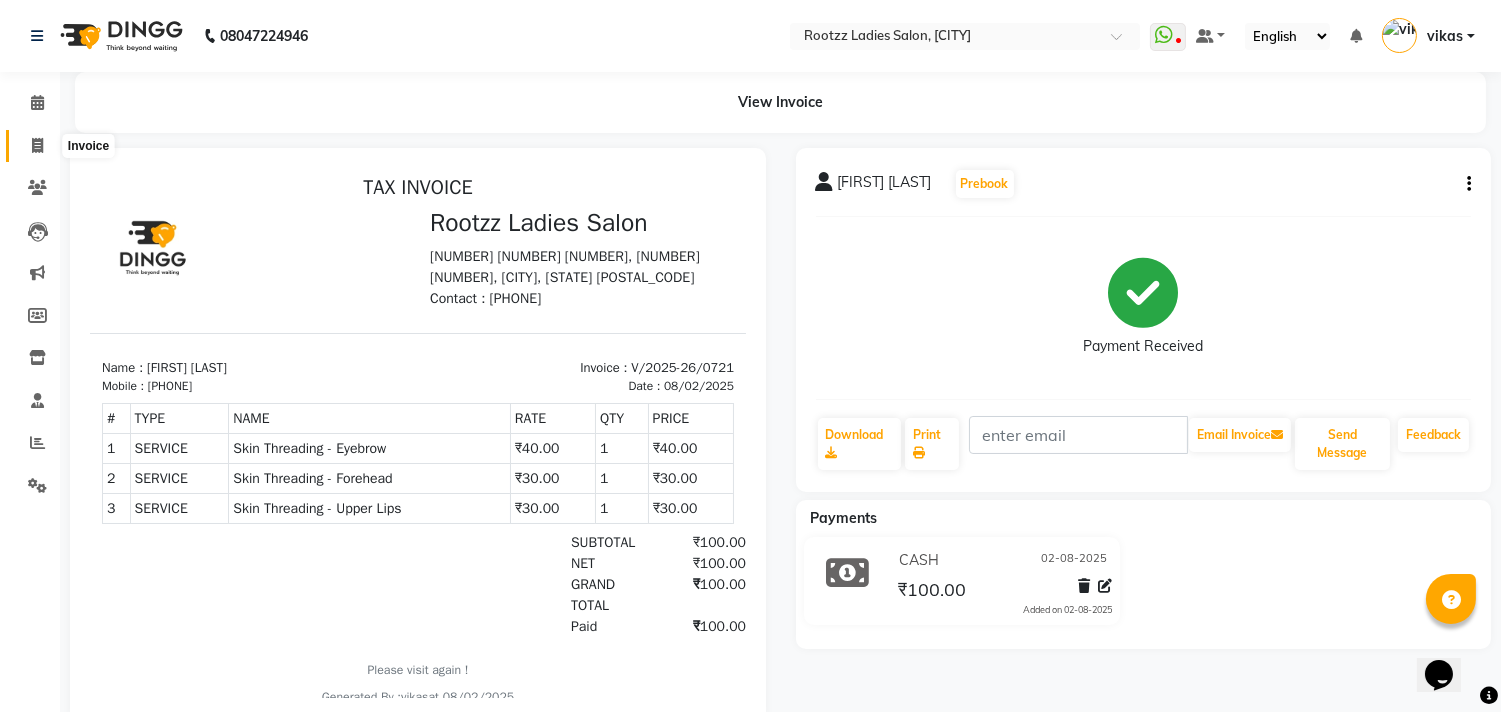 click 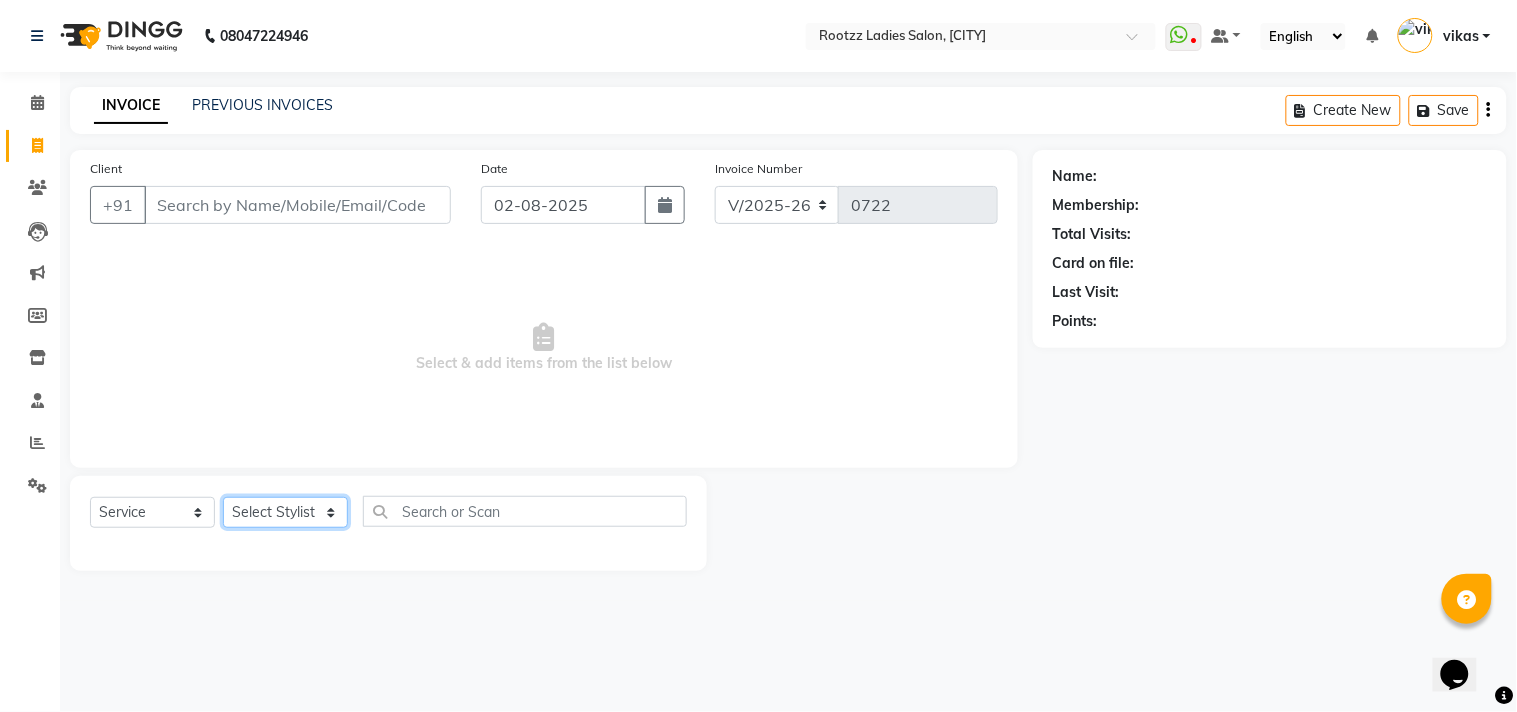 click on "Select Stylist [FIRST] [FIRST] [FIRST] [FIRST] [FIRST] [FIRST] [FIRST] [FIRST]" 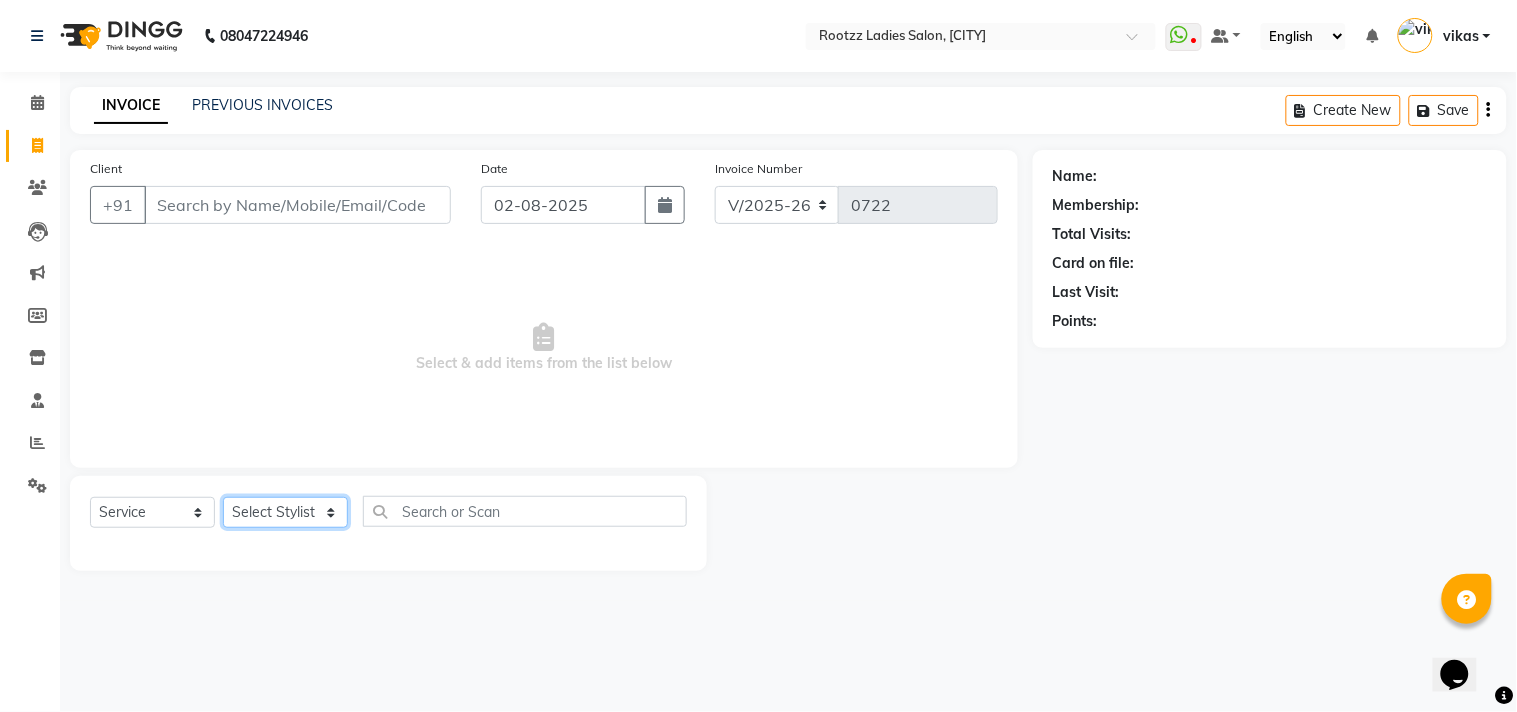 select on "9008" 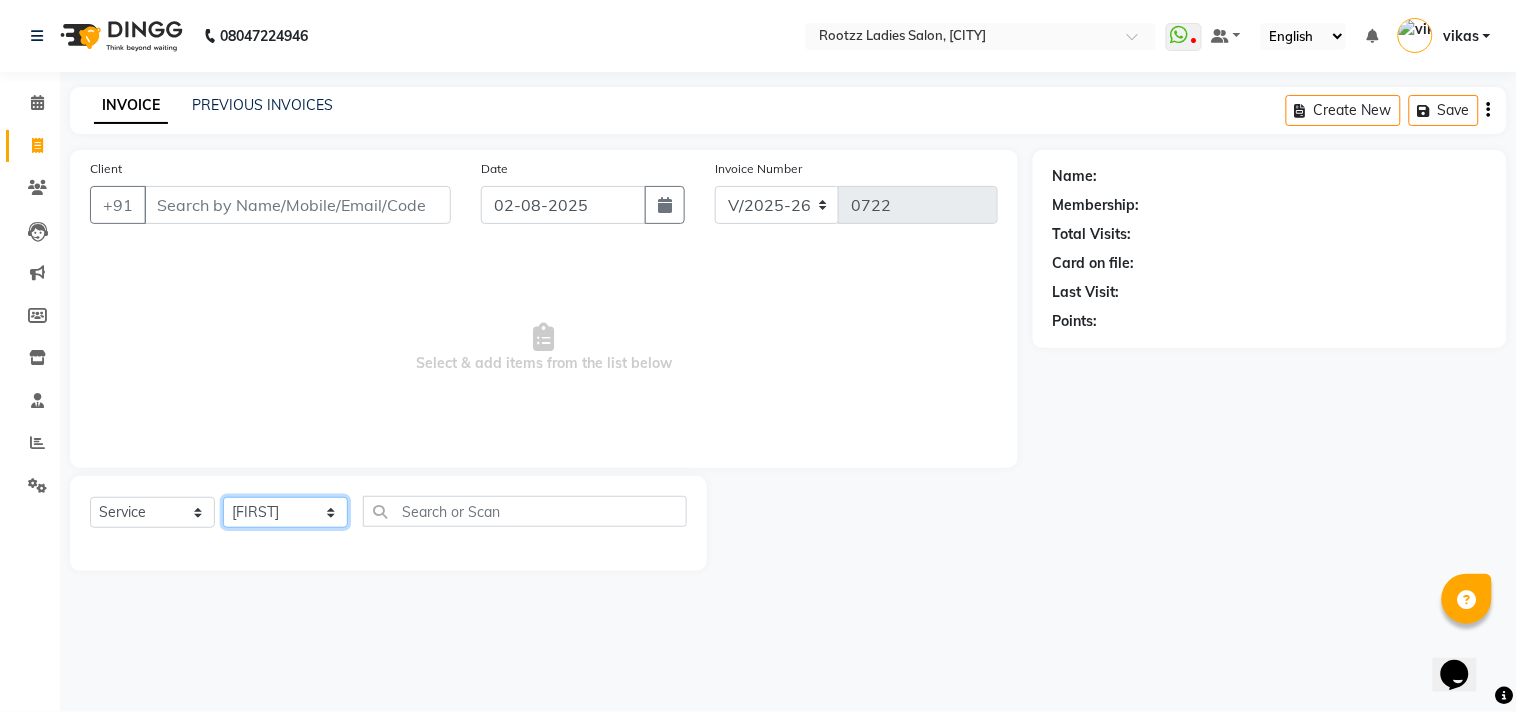 click on "Select Stylist [FIRST] [FIRST] [FIRST] [FIRST] [FIRST] [FIRST] [FIRST] [FIRST]" 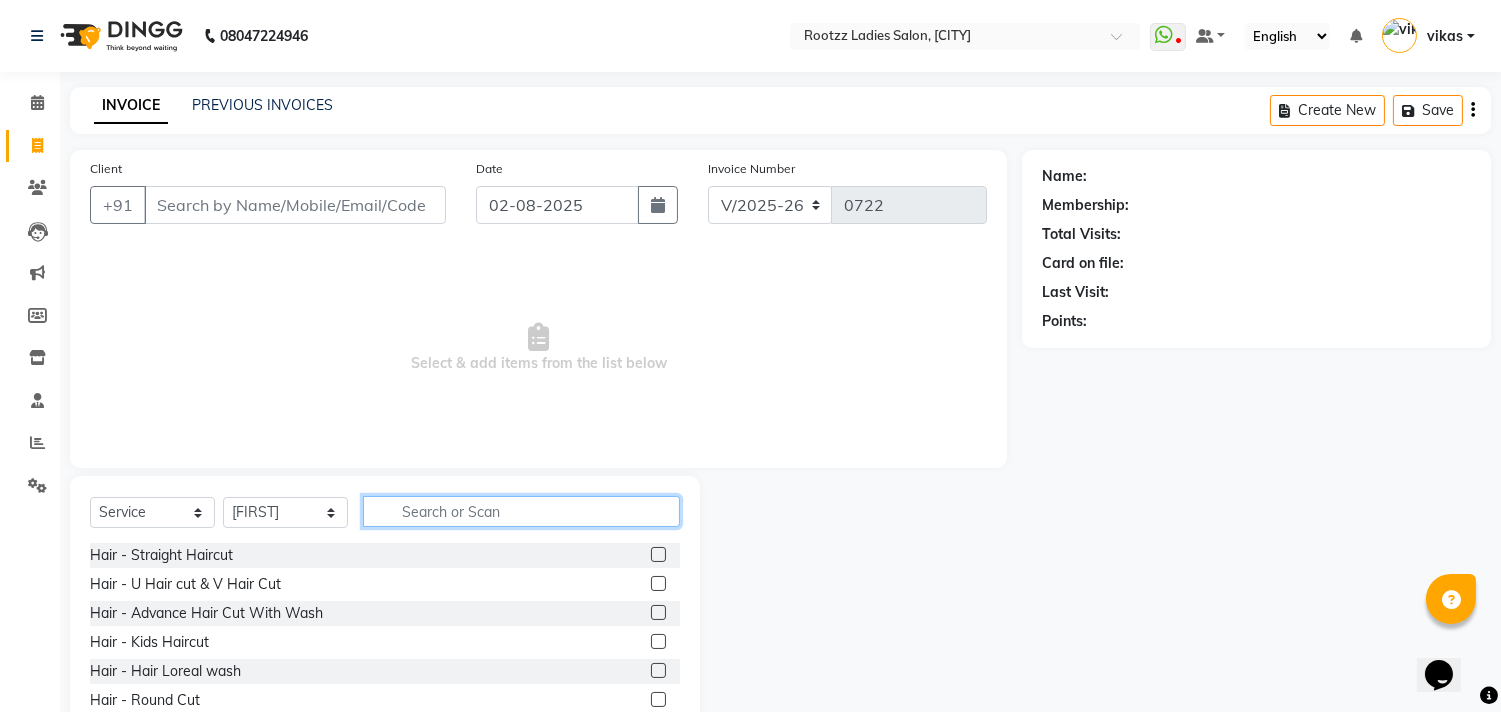 click 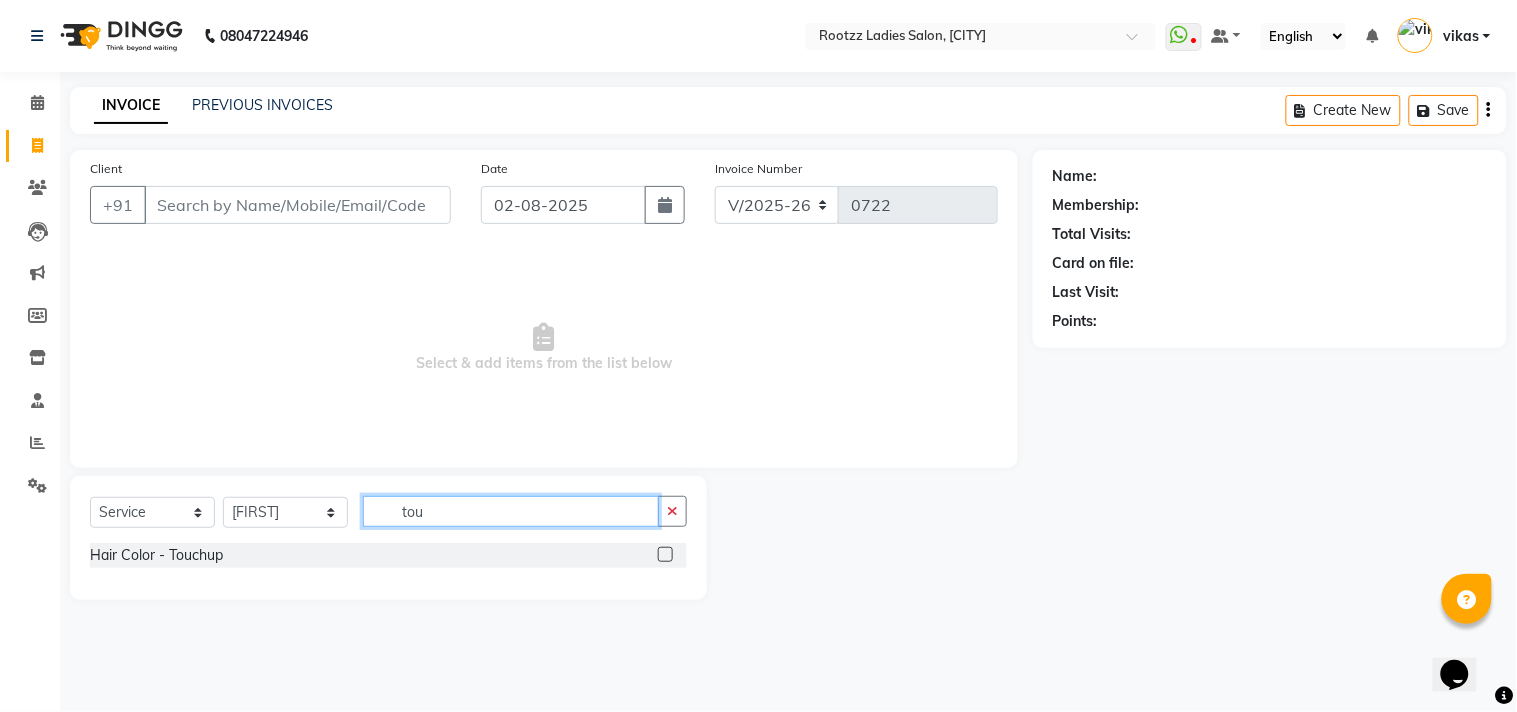 type on "tou" 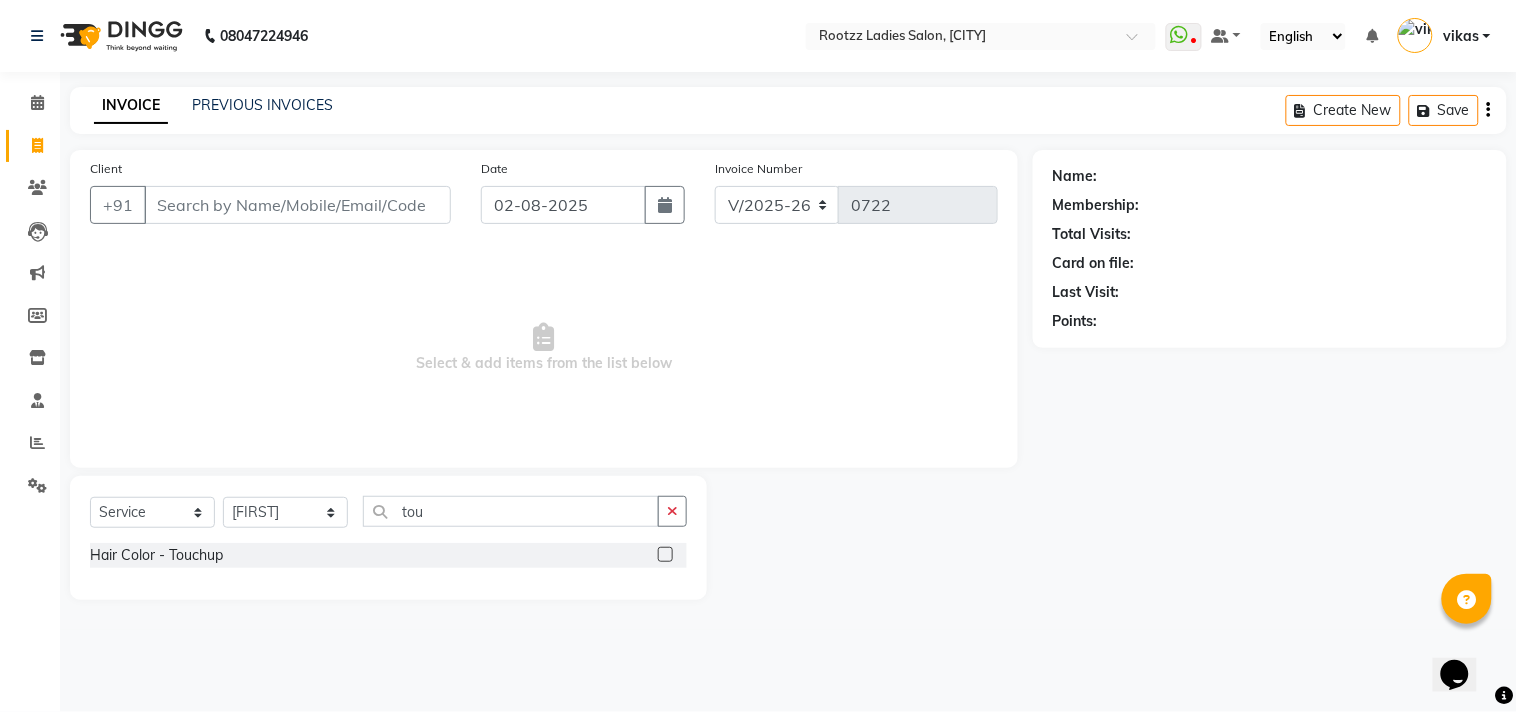 click 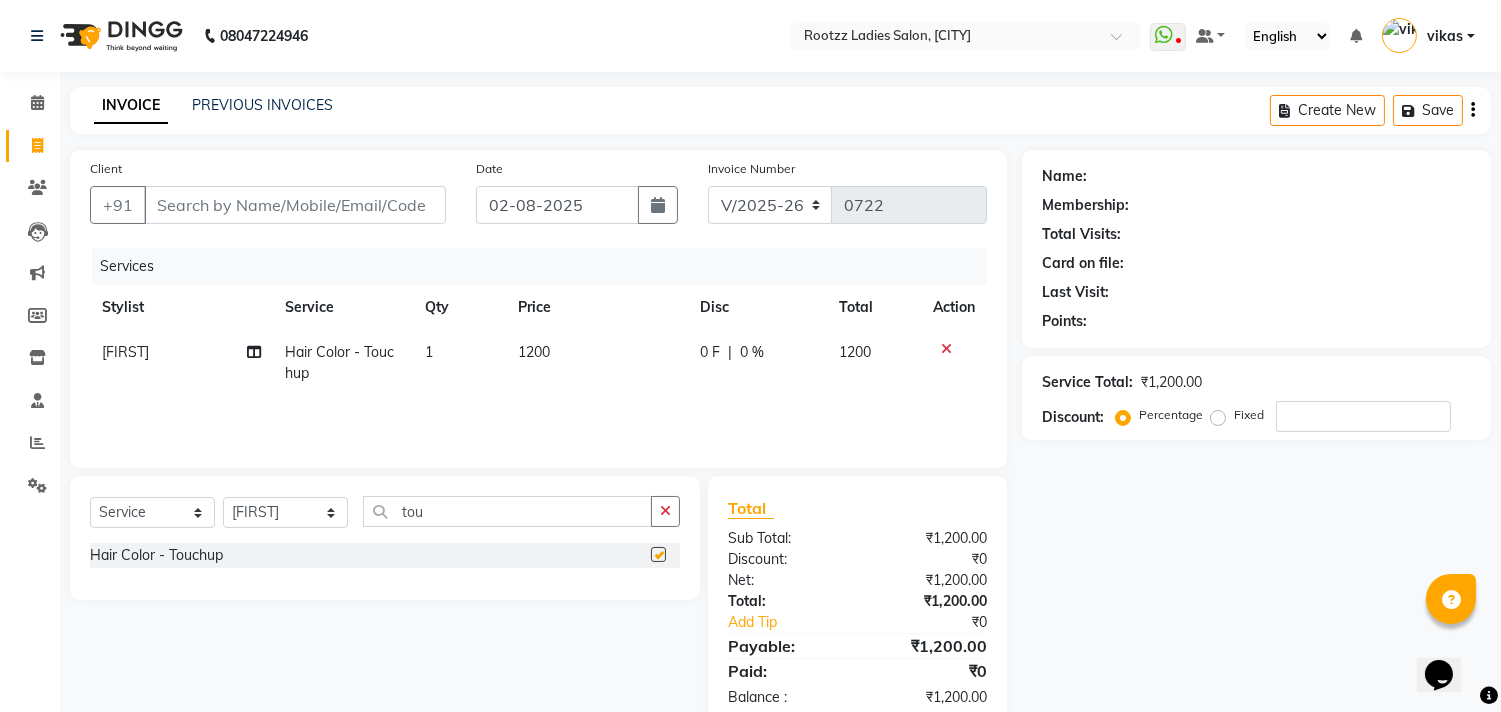 checkbox on "false" 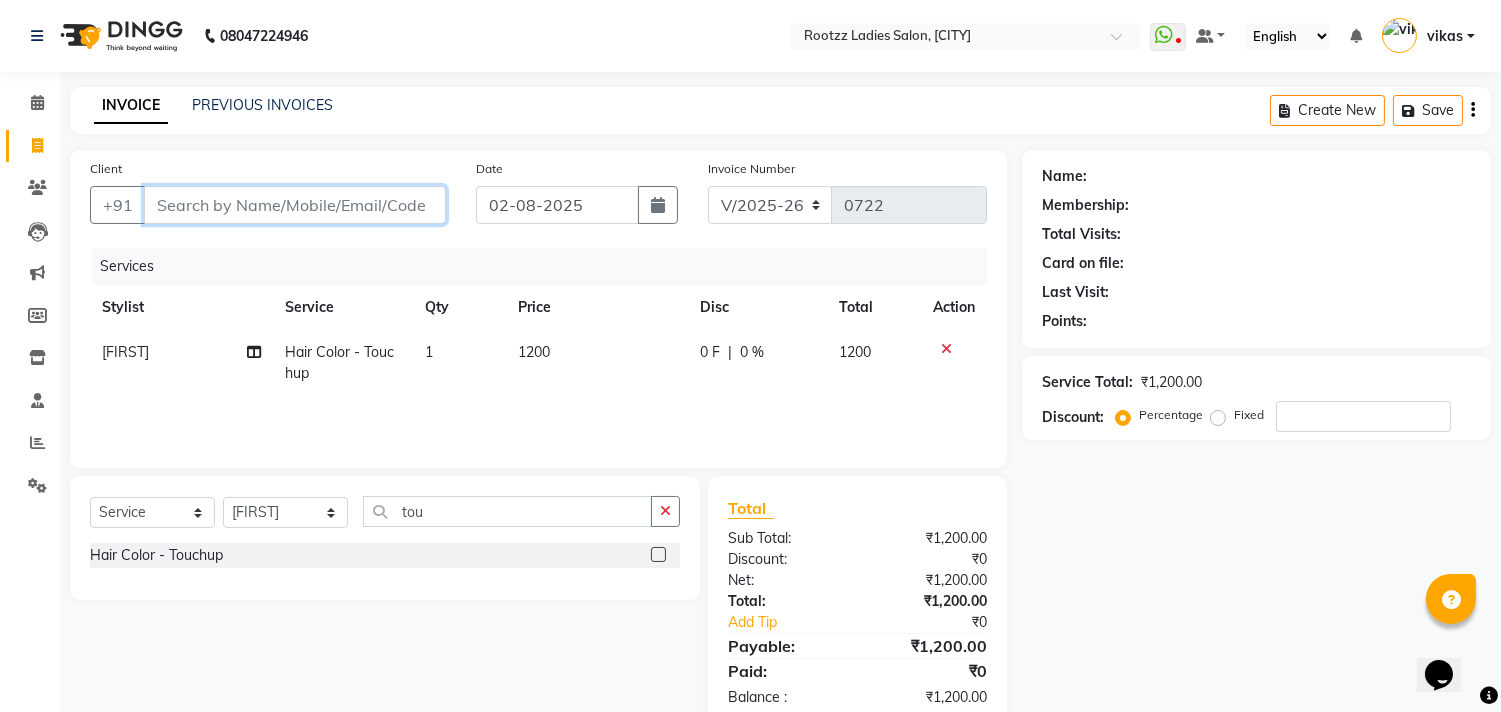 click on "Client" at bounding box center (295, 205) 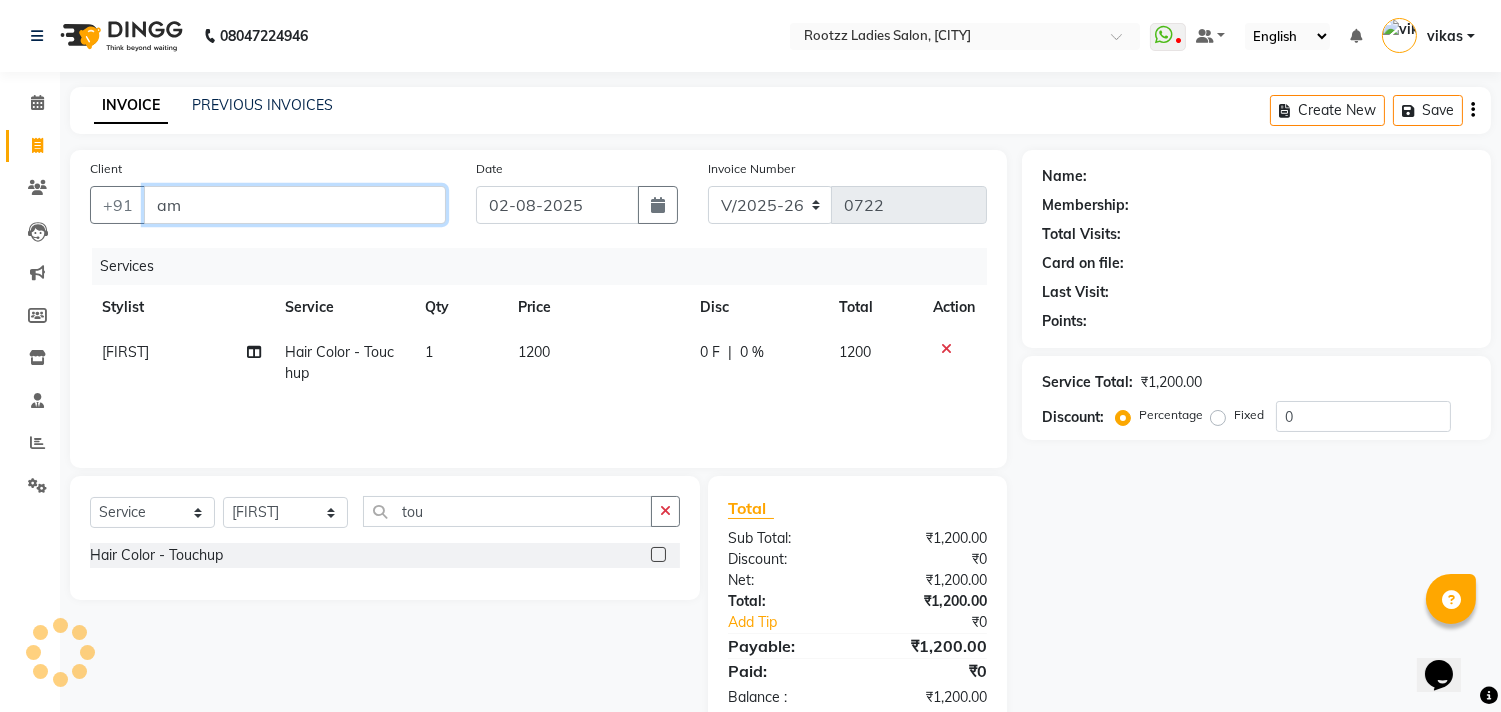 type on "a" 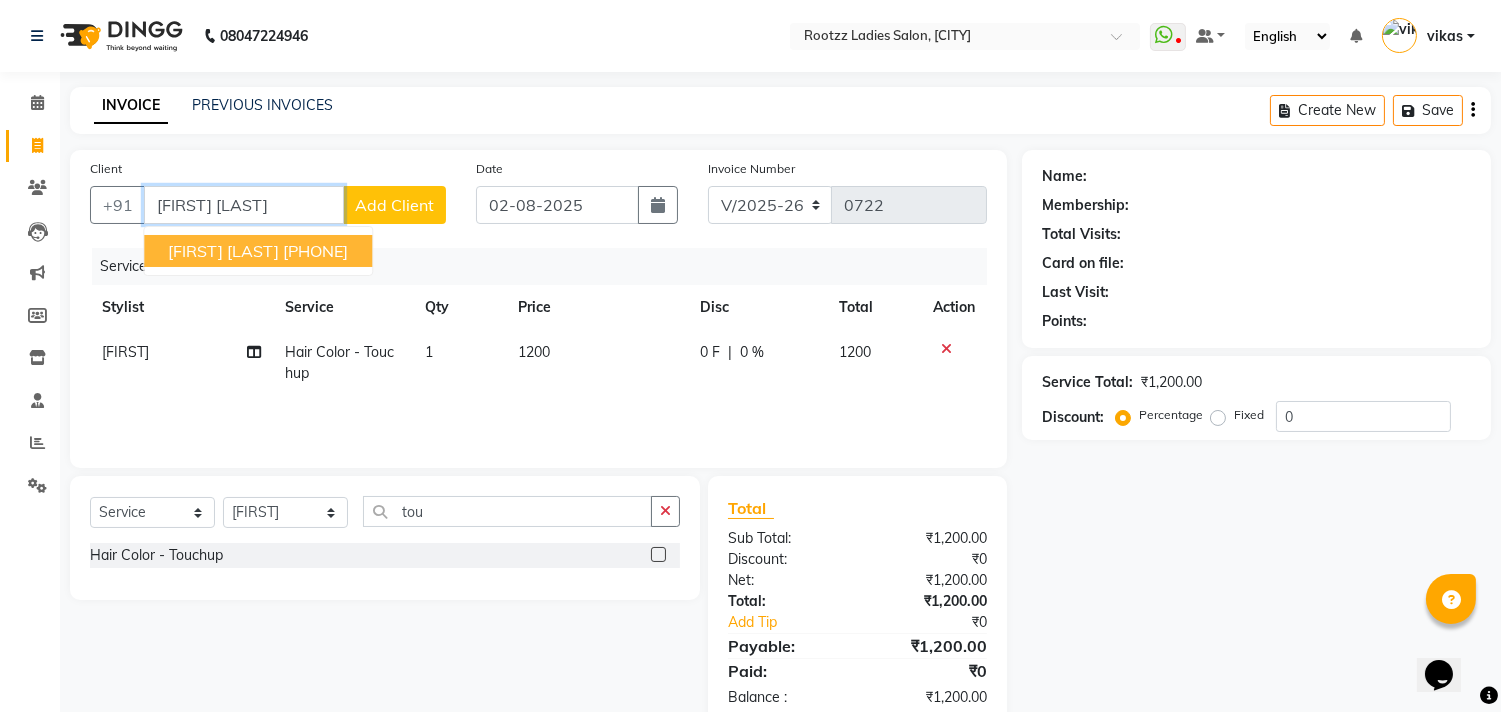 click on "[PHONE]" at bounding box center [315, 251] 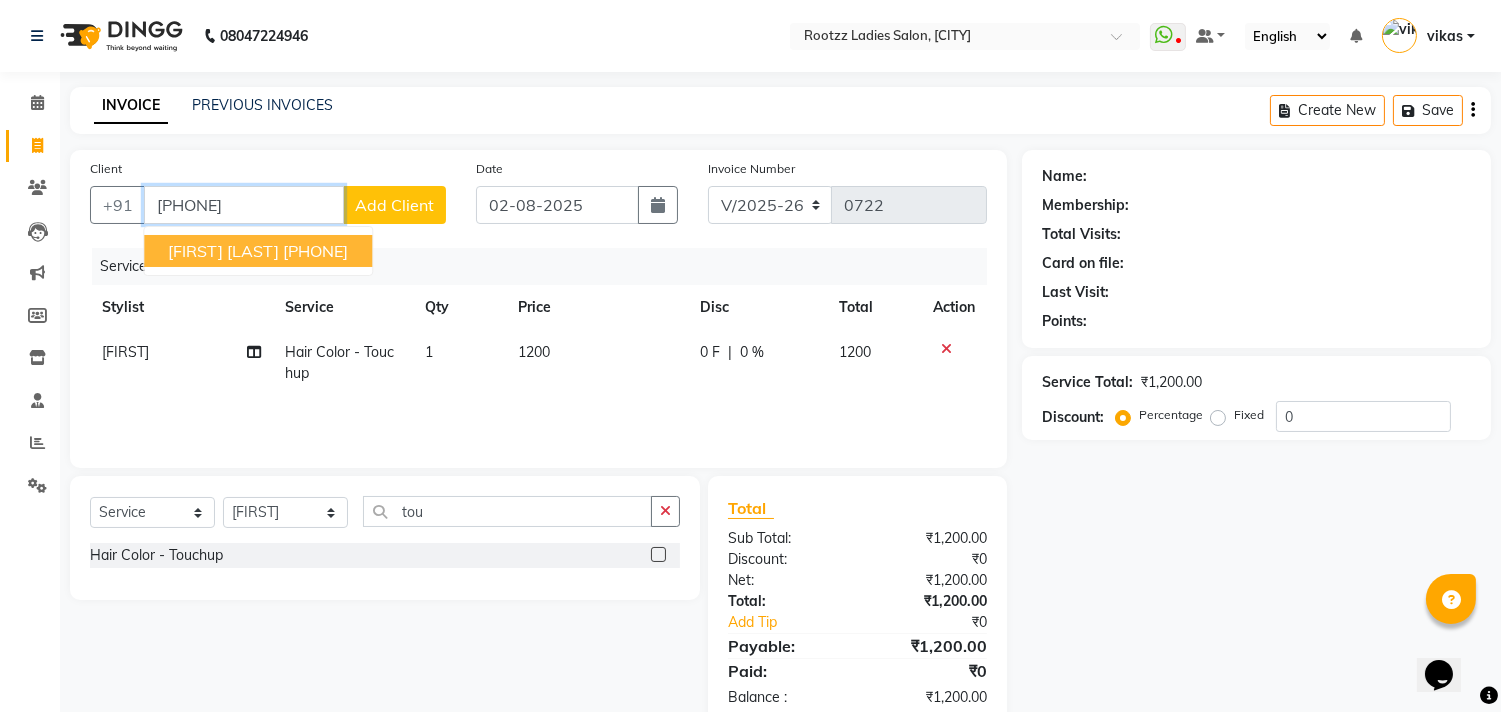 type on "[PHONE]" 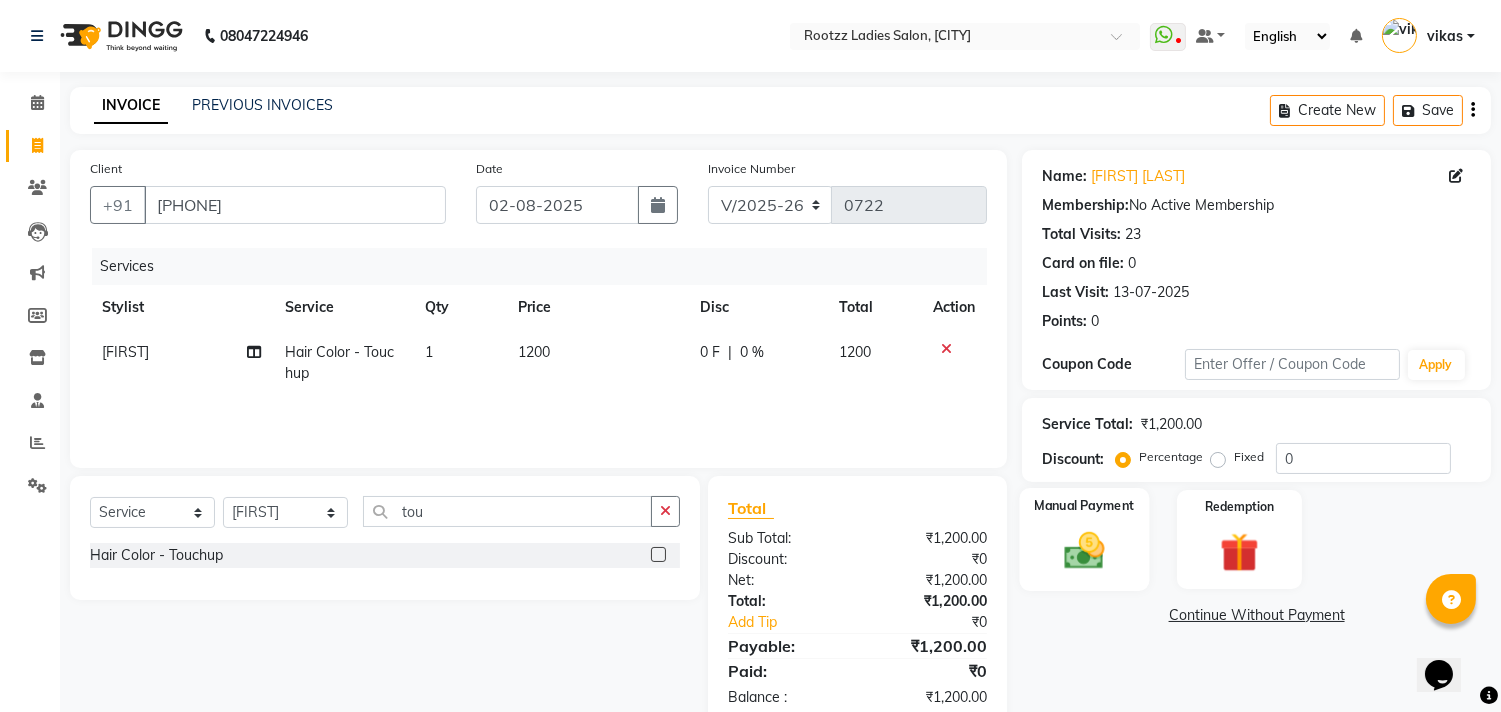 click 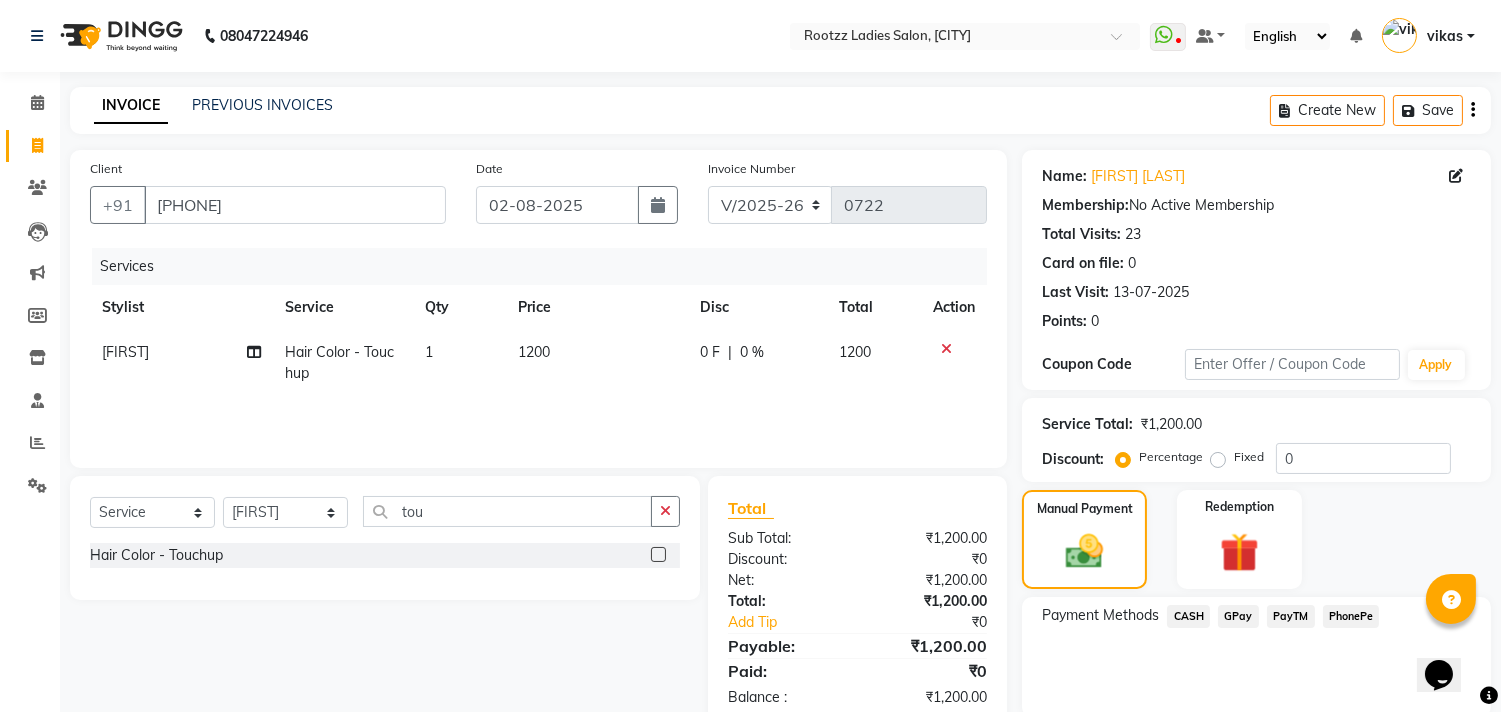 click on "CASH" 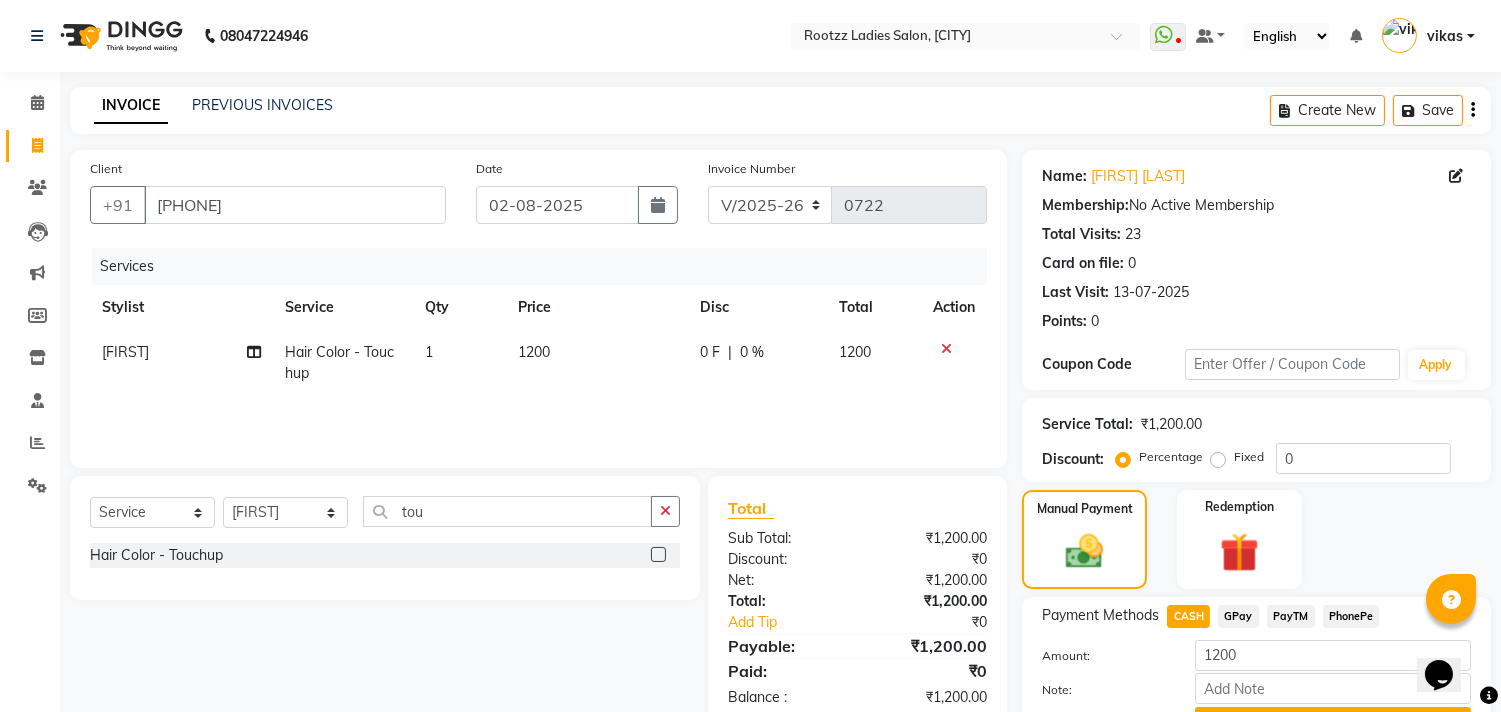 scroll, scrollTop: 104, scrollLeft: 0, axis: vertical 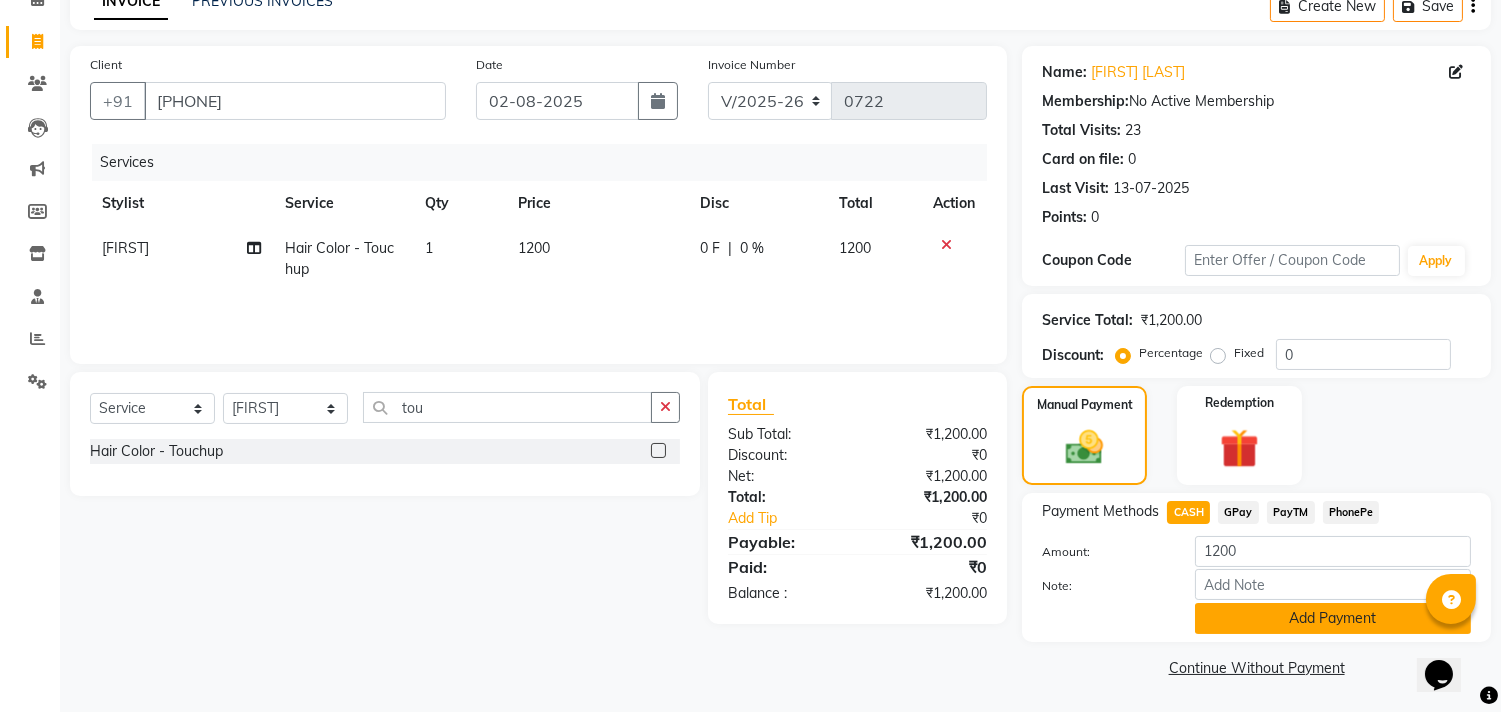 click on "Add Payment" 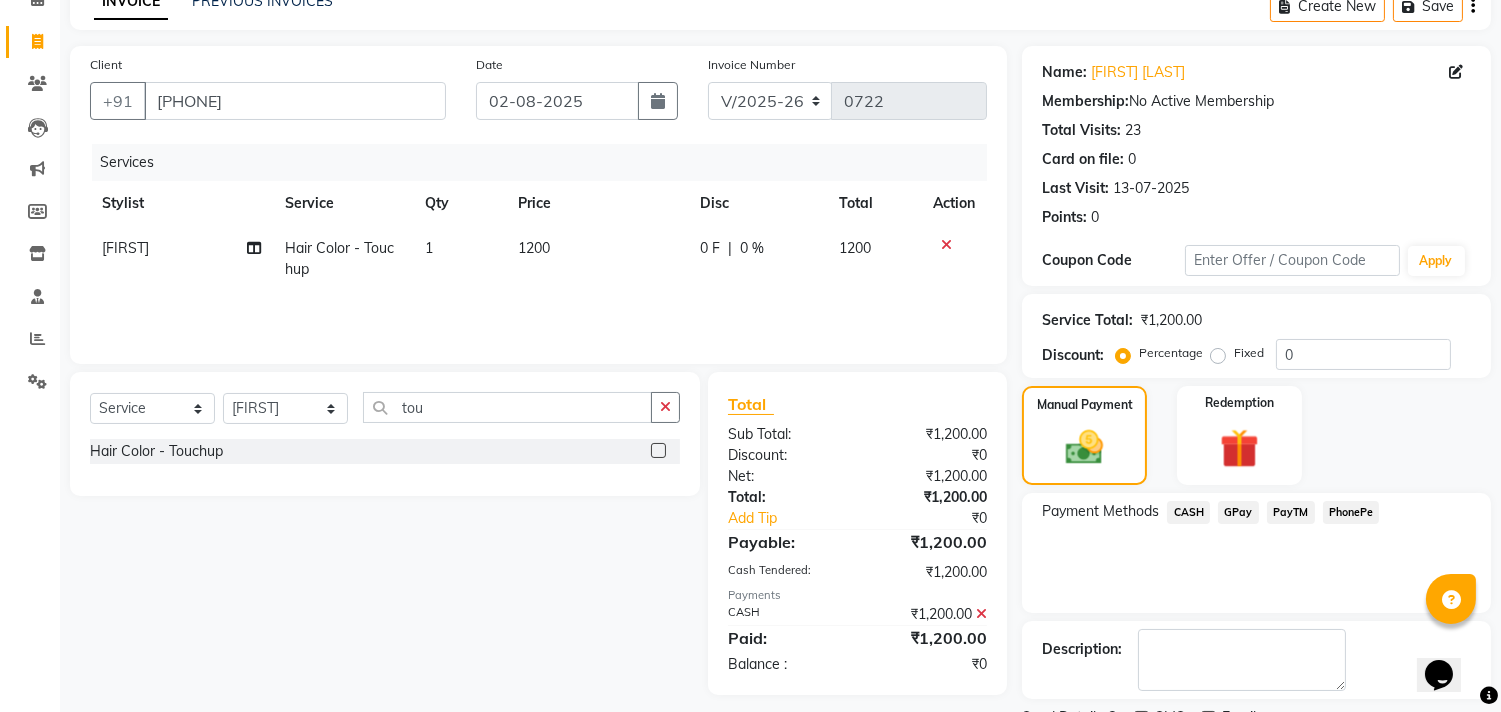 scroll, scrollTop: 187, scrollLeft: 0, axis: vertical 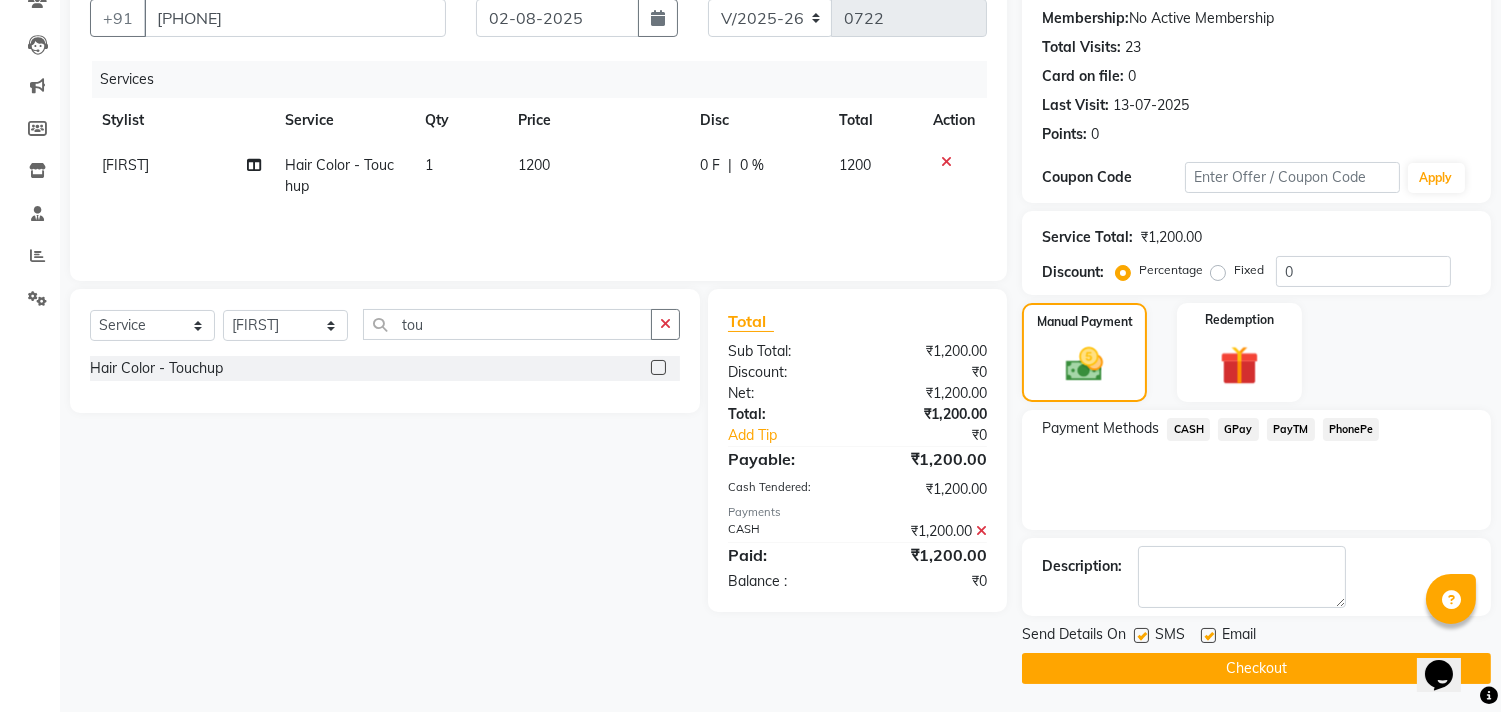 click on "Checkout" 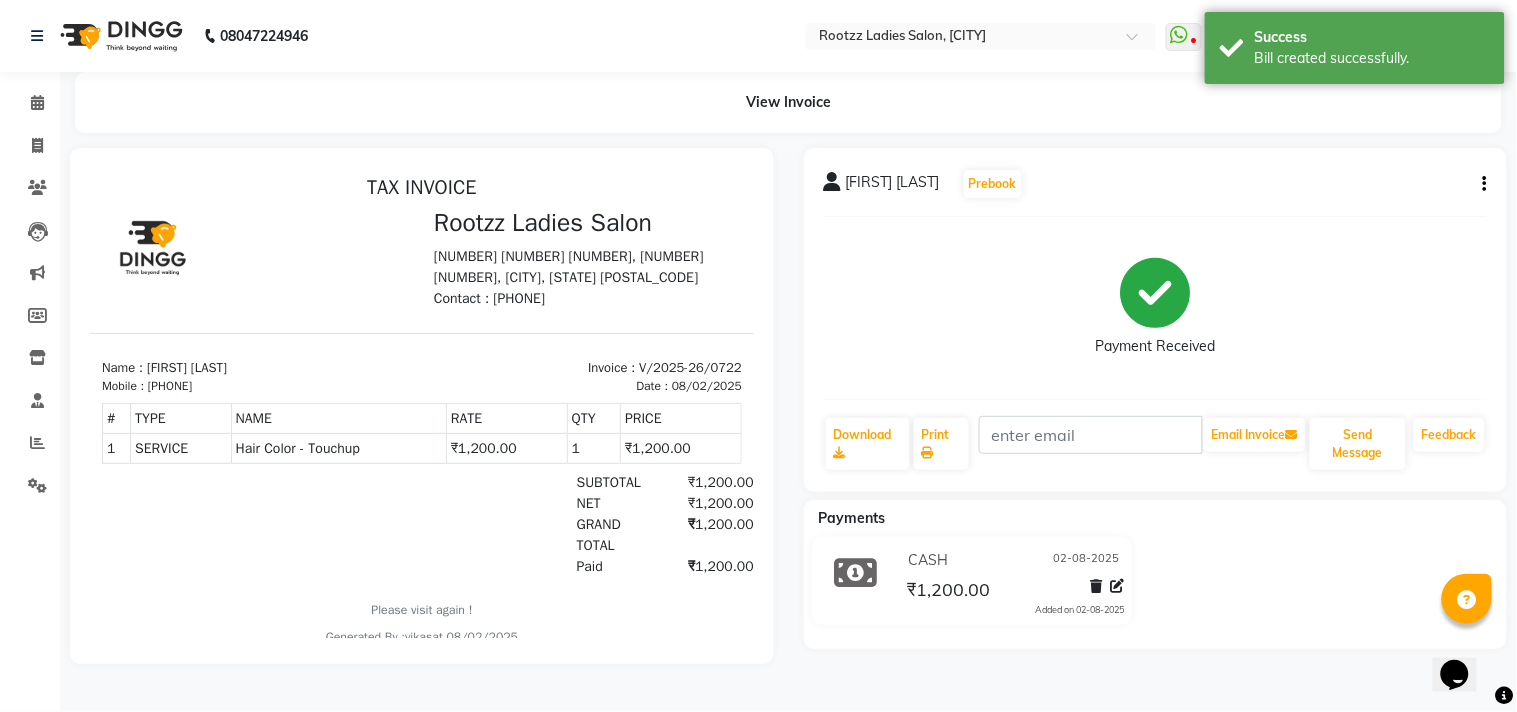 scroll, scrollTop: 0, scrollLeft: 0, axis: both 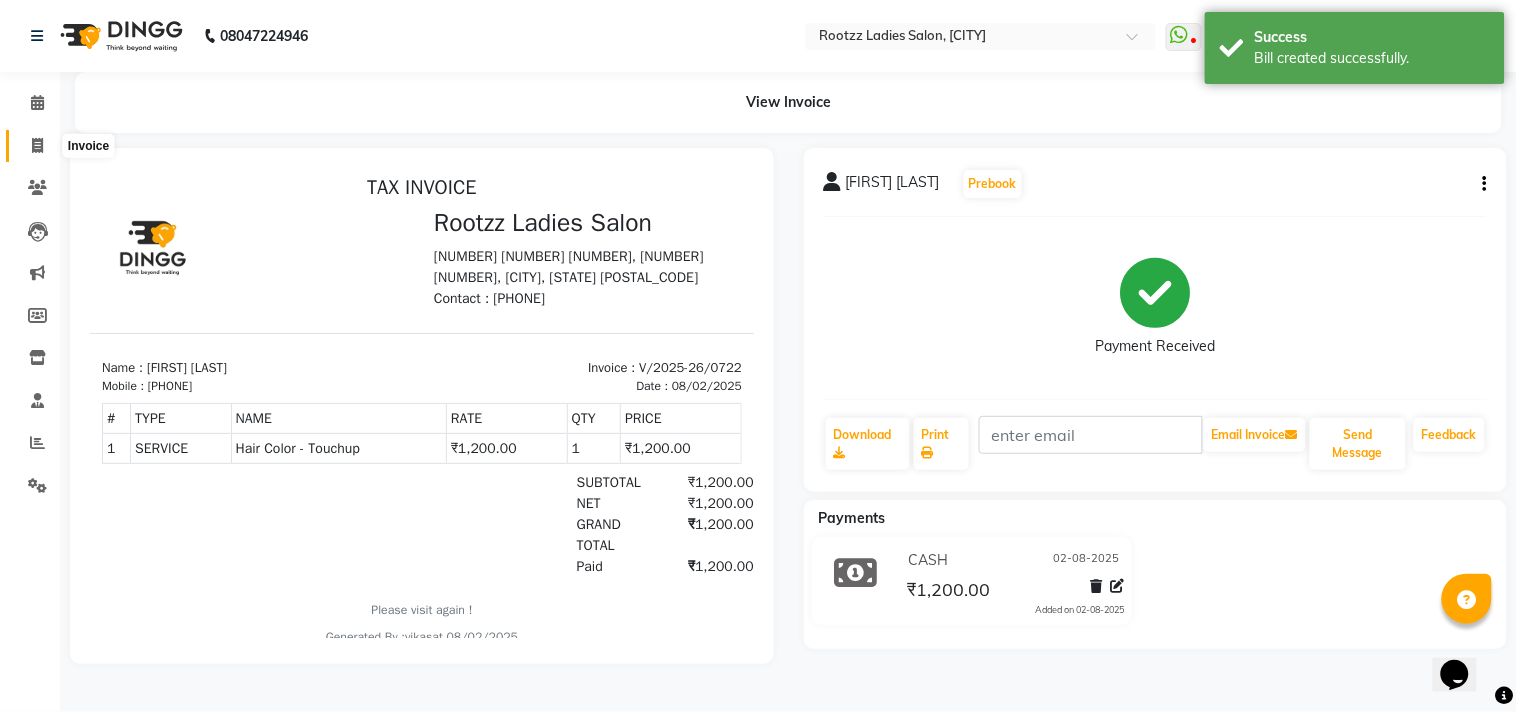 click 